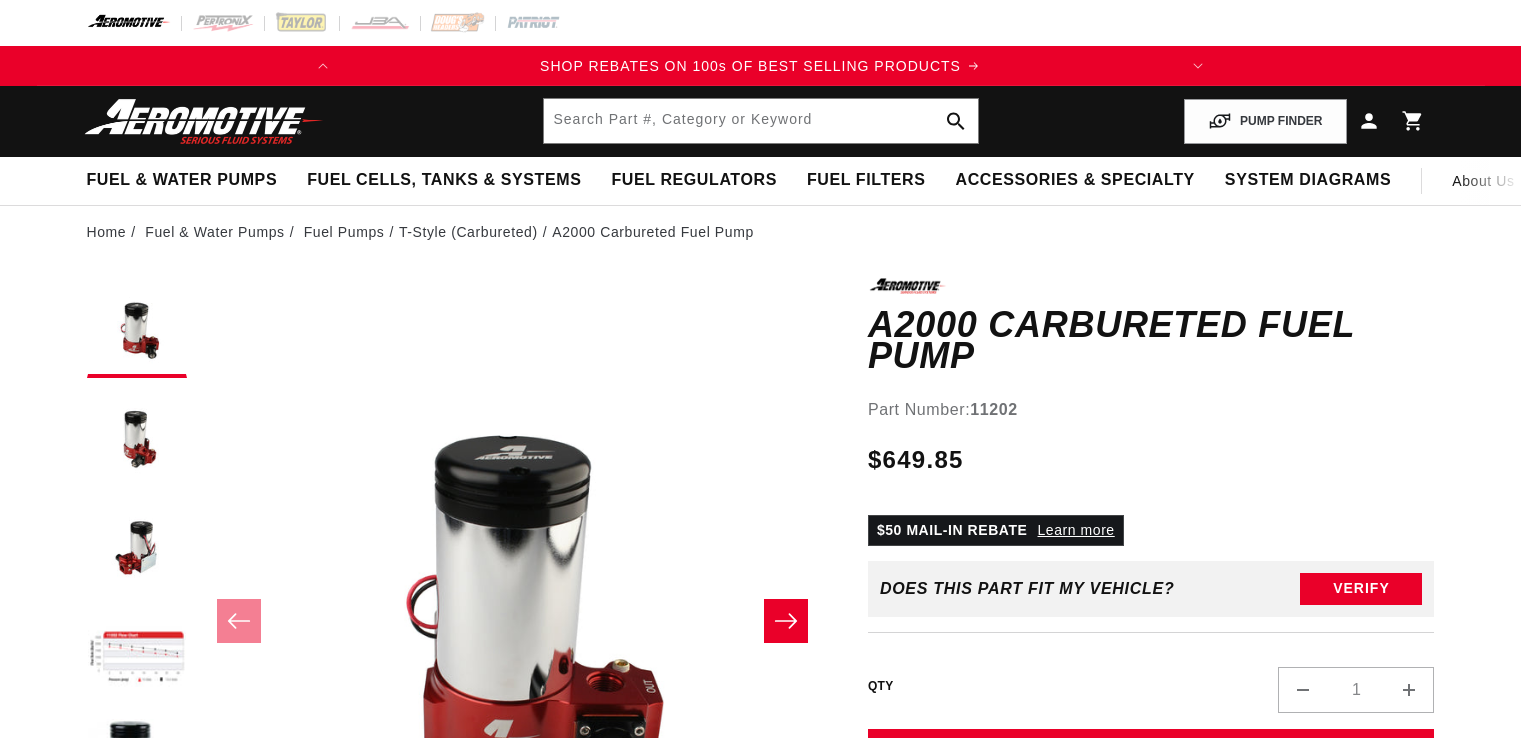 scroll, scrollTop: 0, scrollLeft: 0, axis: both 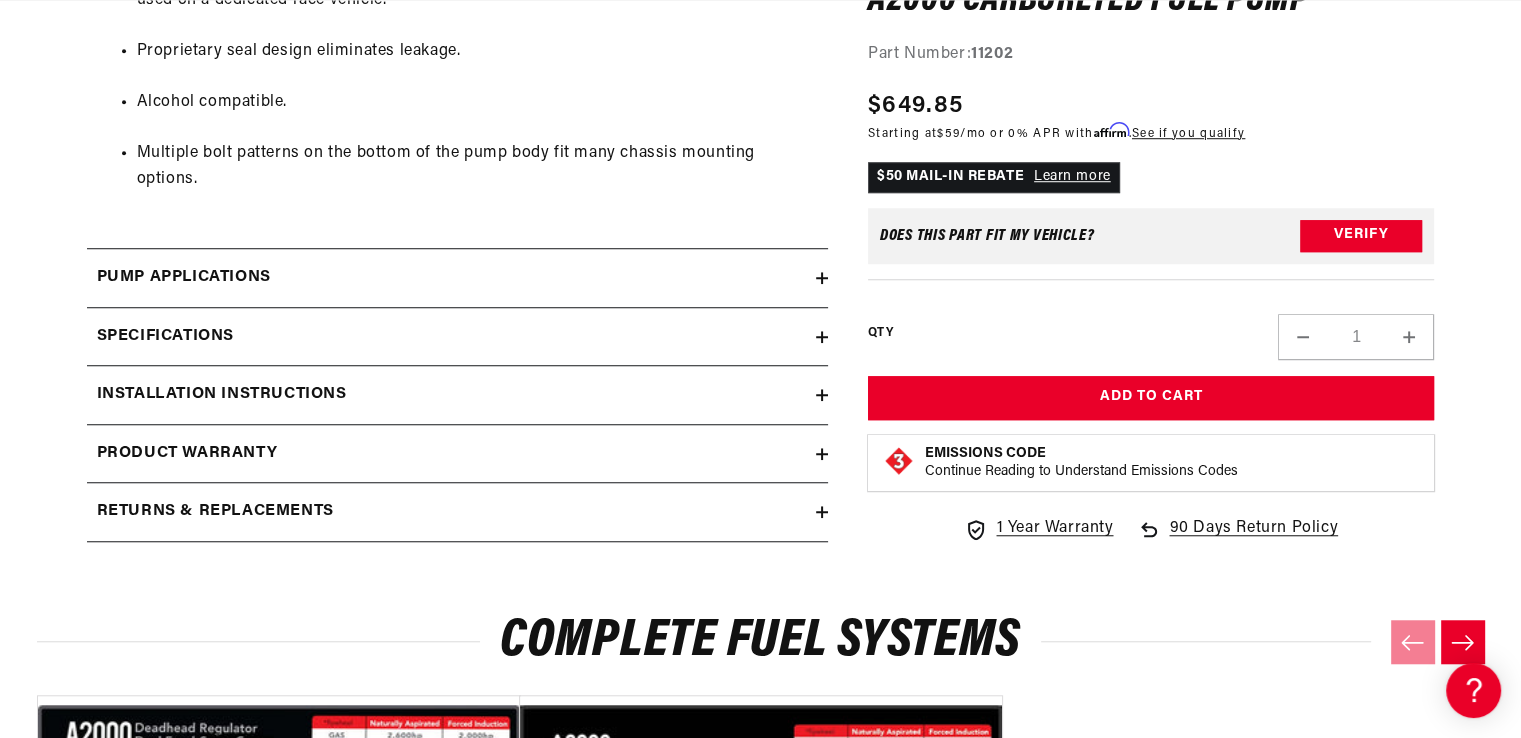 click 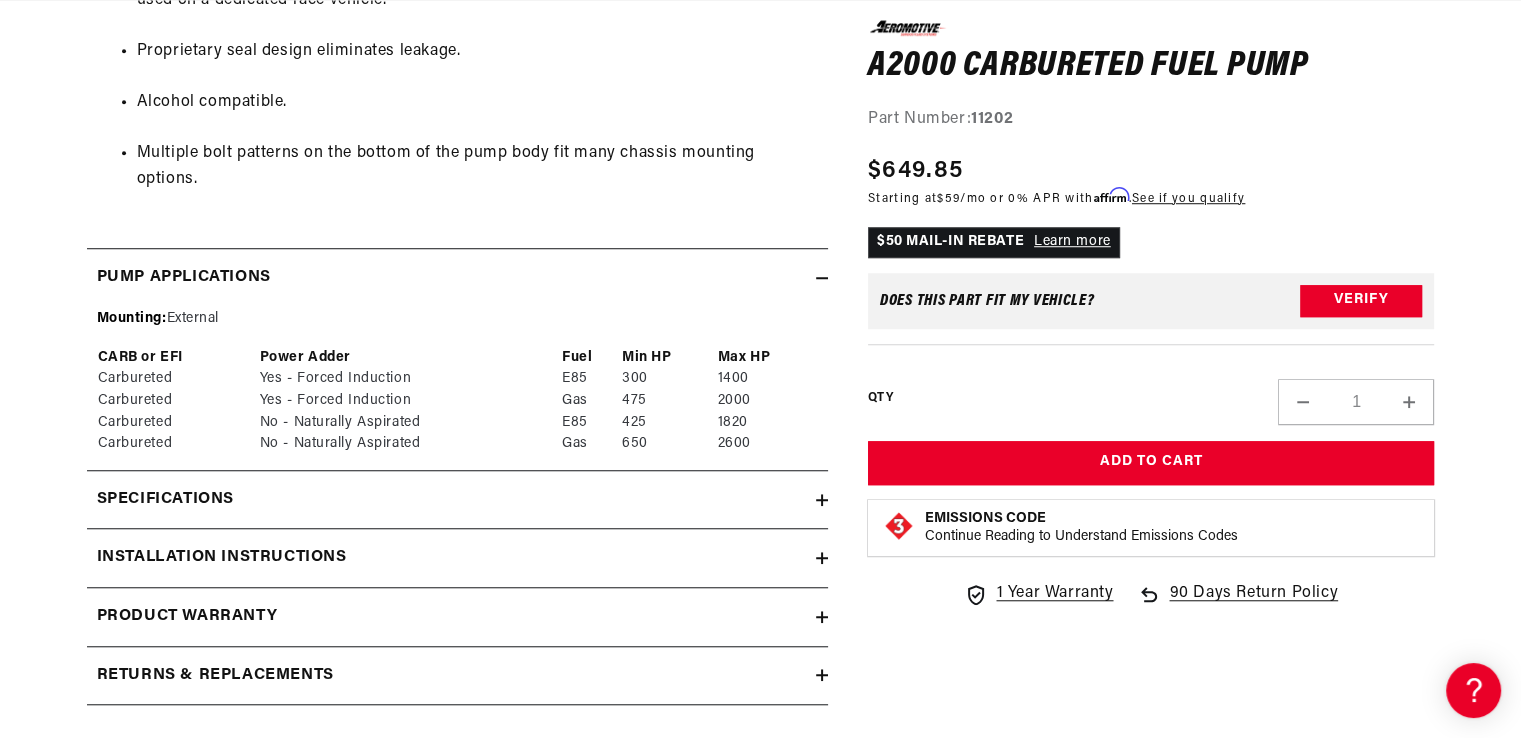 scroll, scrollTop: 0, scrollLeft: 791, axis: horizontal 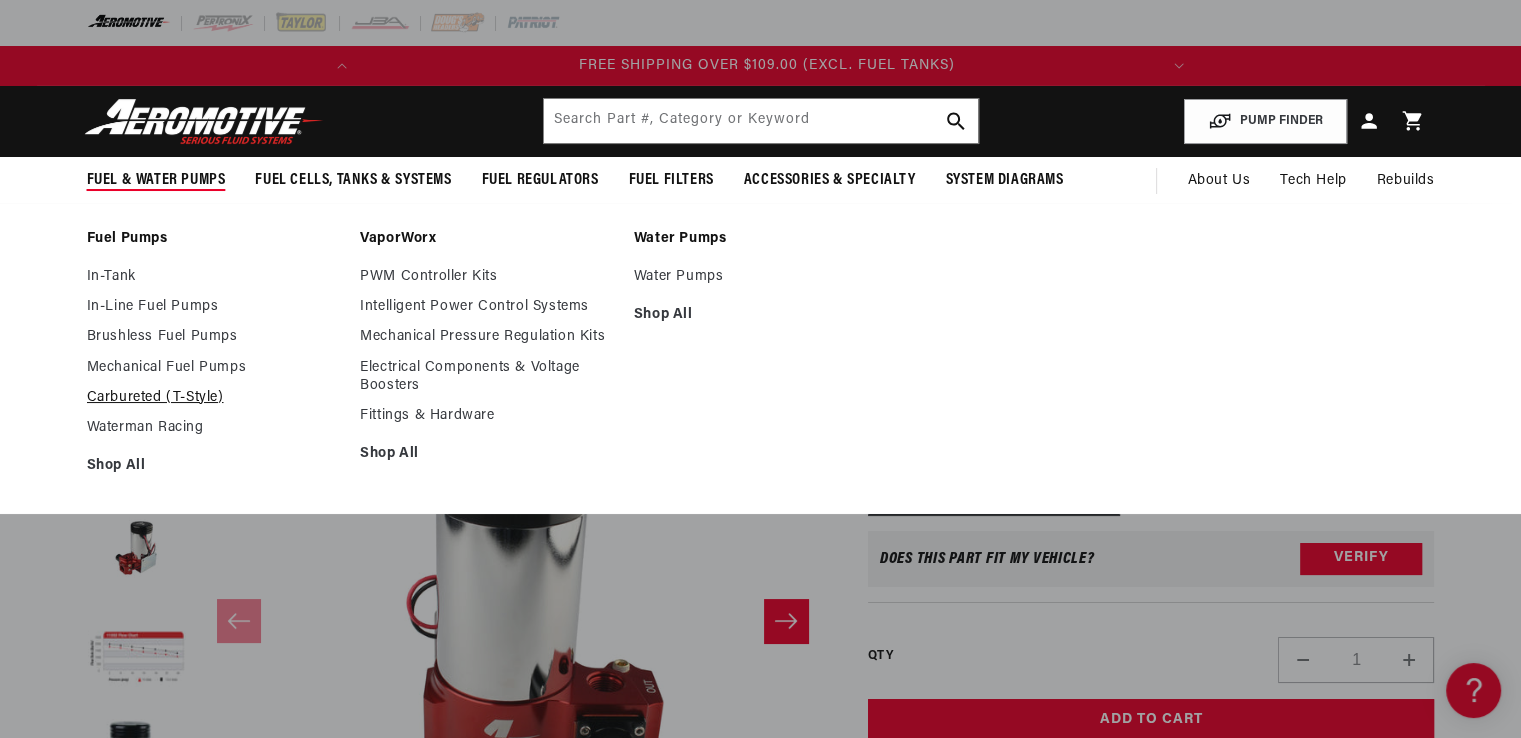 click on "Carbureted (T-Style)" at bounding box center (214, 398) 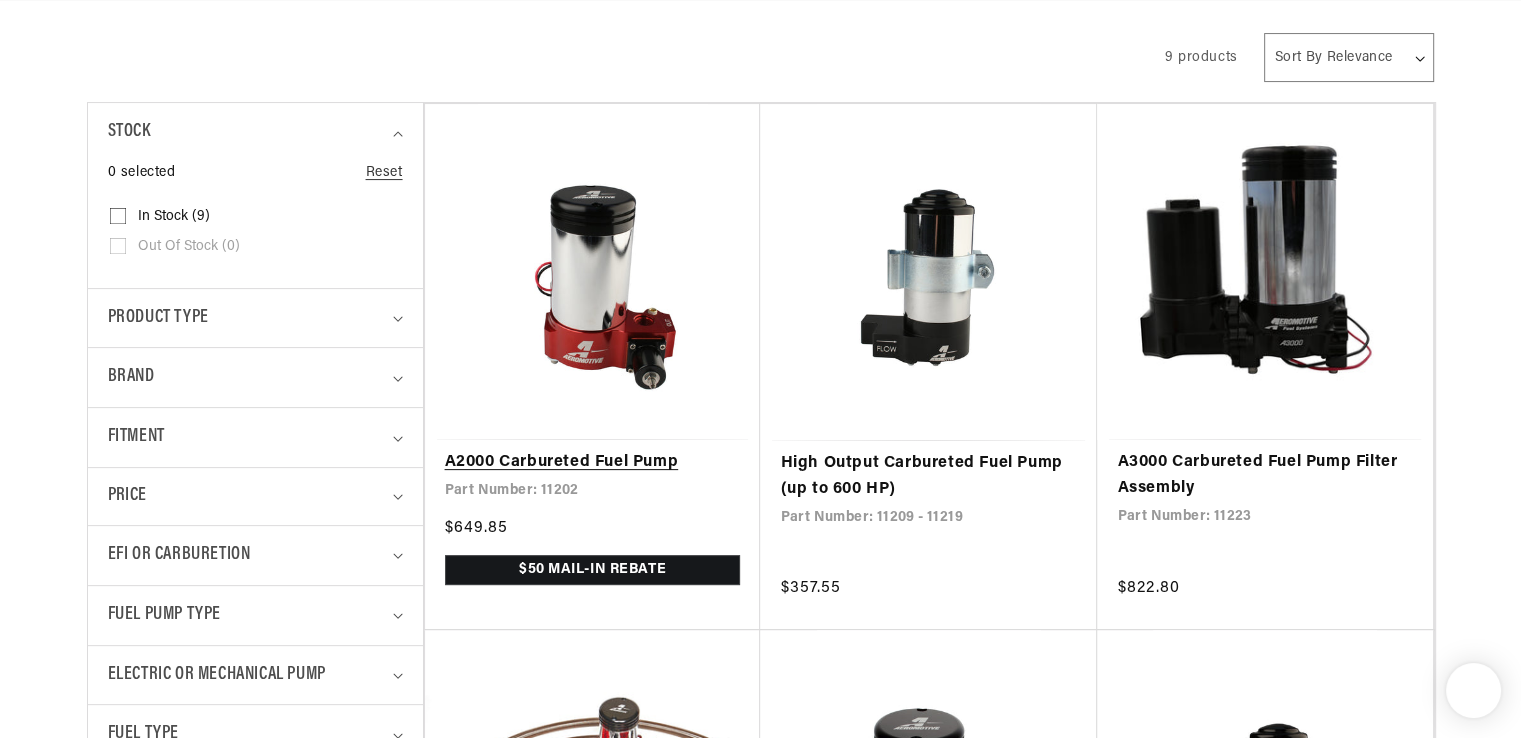 scroll, scrollTop: 500, scrollLeft: 0, axis: vertical 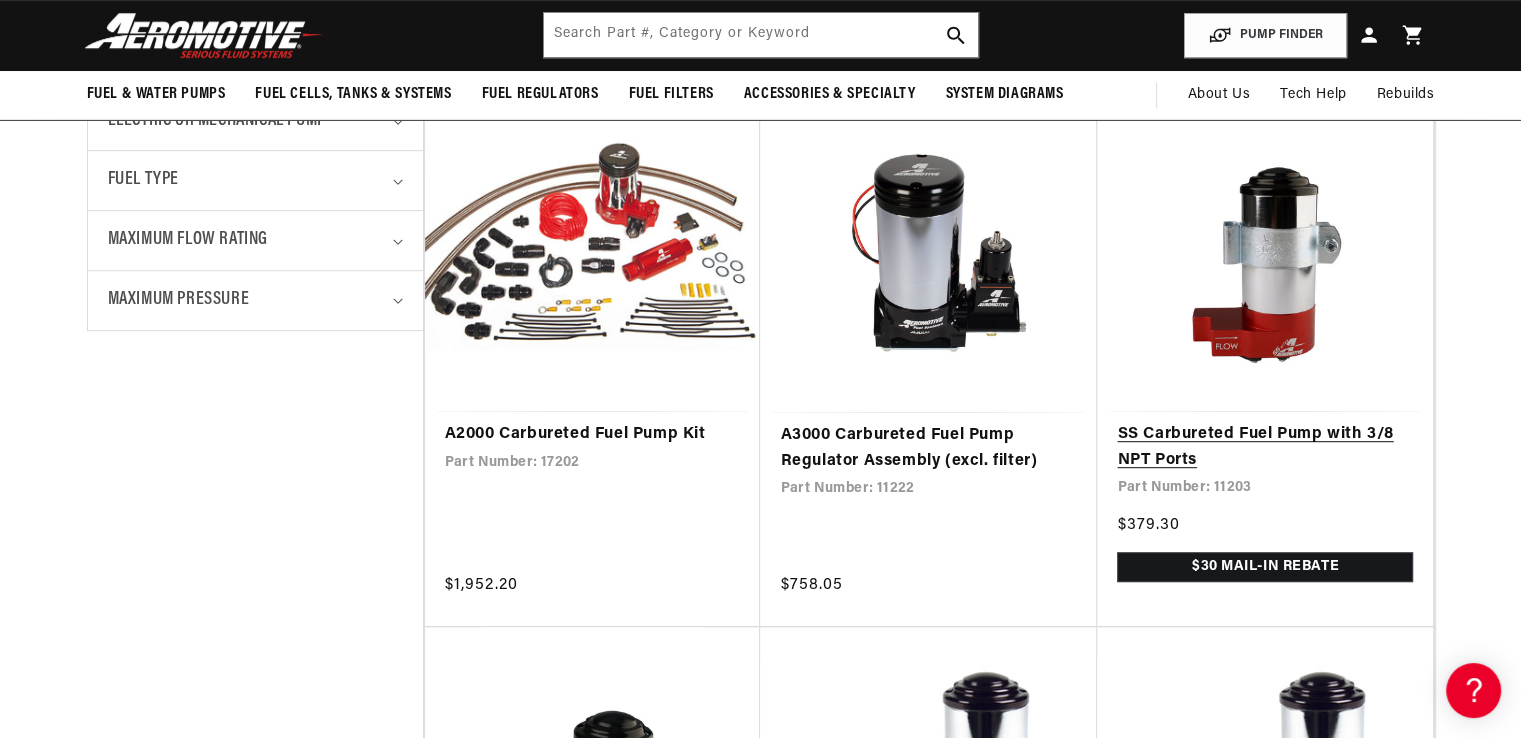click on "SS Carbureted Fuel Pump with 3/8 NPT Ports" at bounding box center (1265, 447) 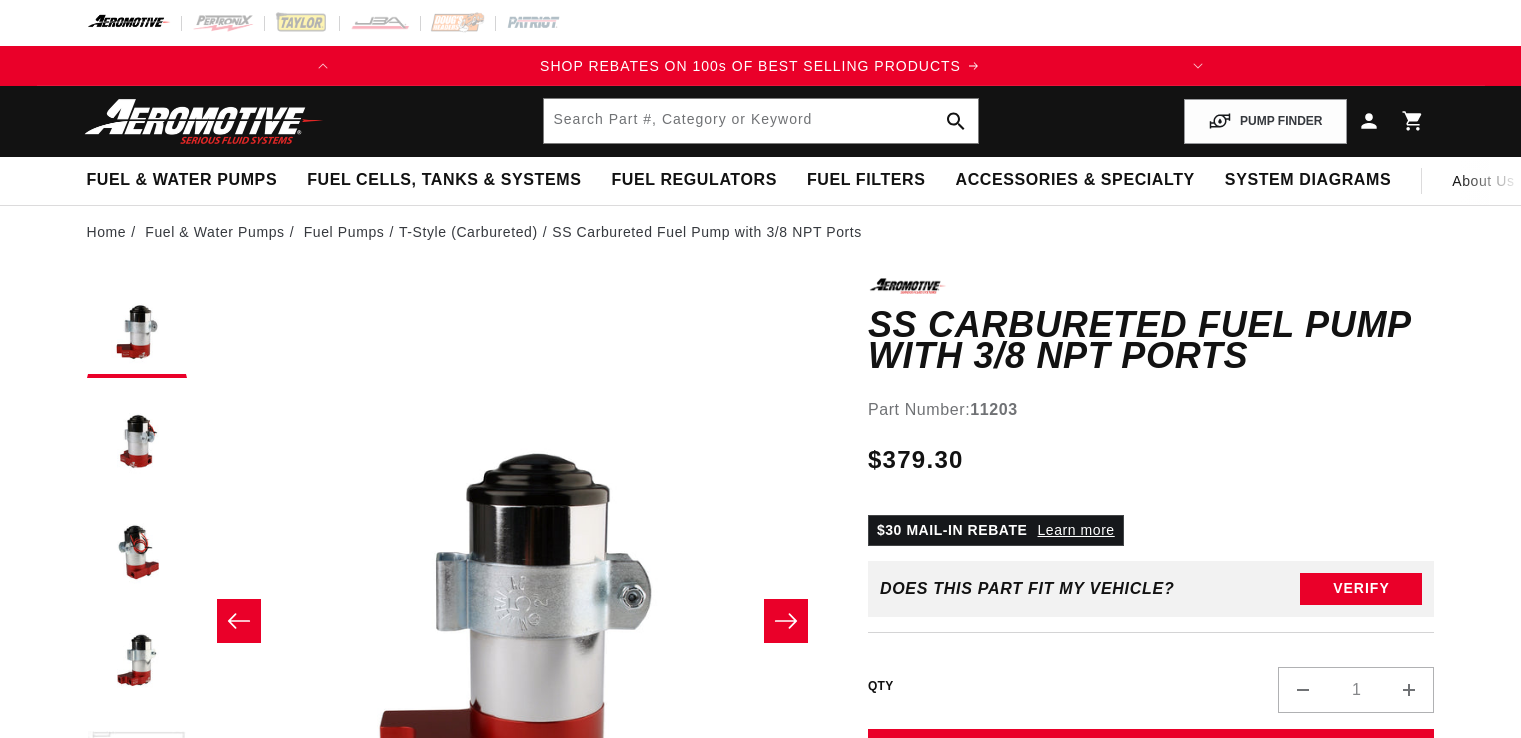 scroll, scrollTop: 0, scrollLeft: 0, axis: both 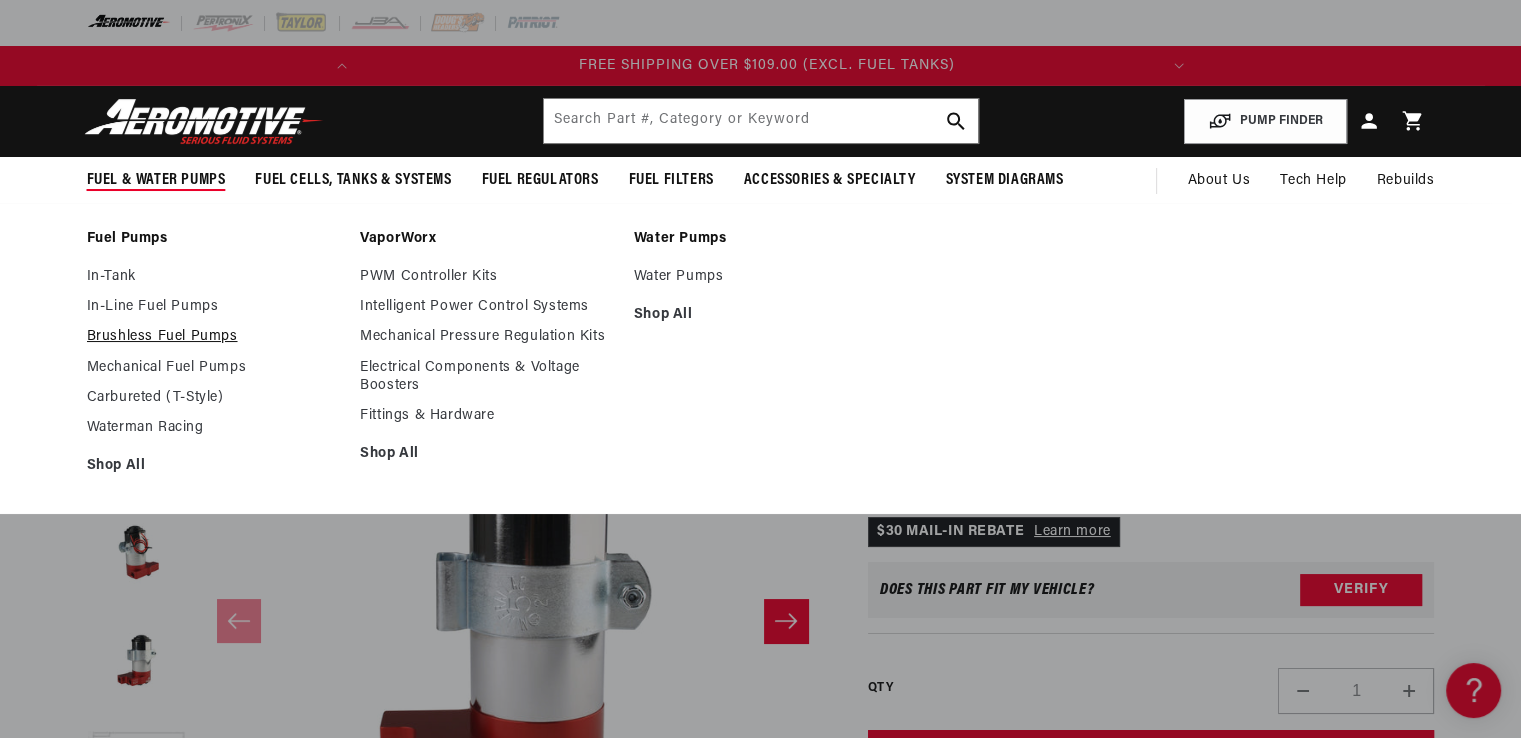 click on "Brushless Fuel Pumps" at bounding box center (214, 337) 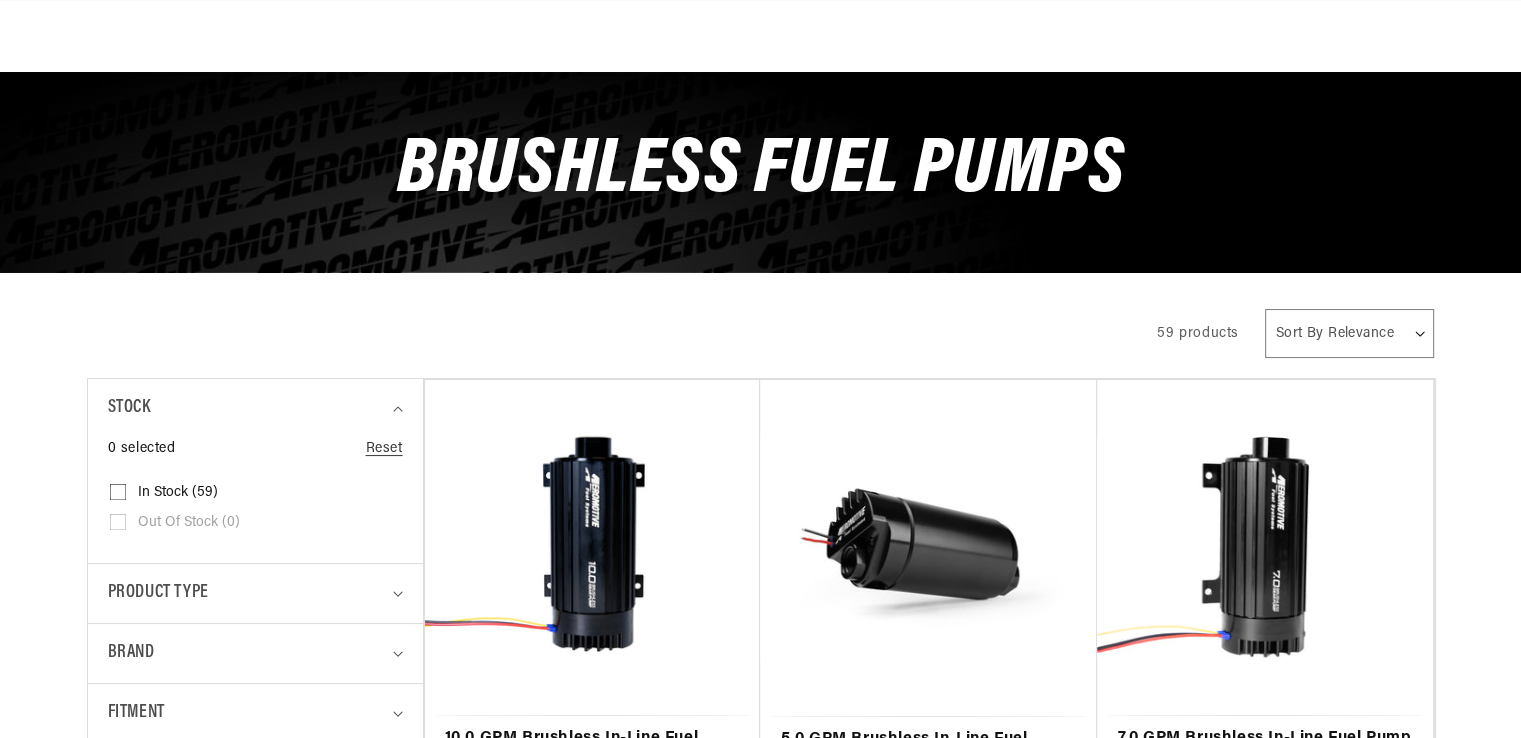 scroll, scrollTop: 300, scrollLeft: 0, axis: vertical 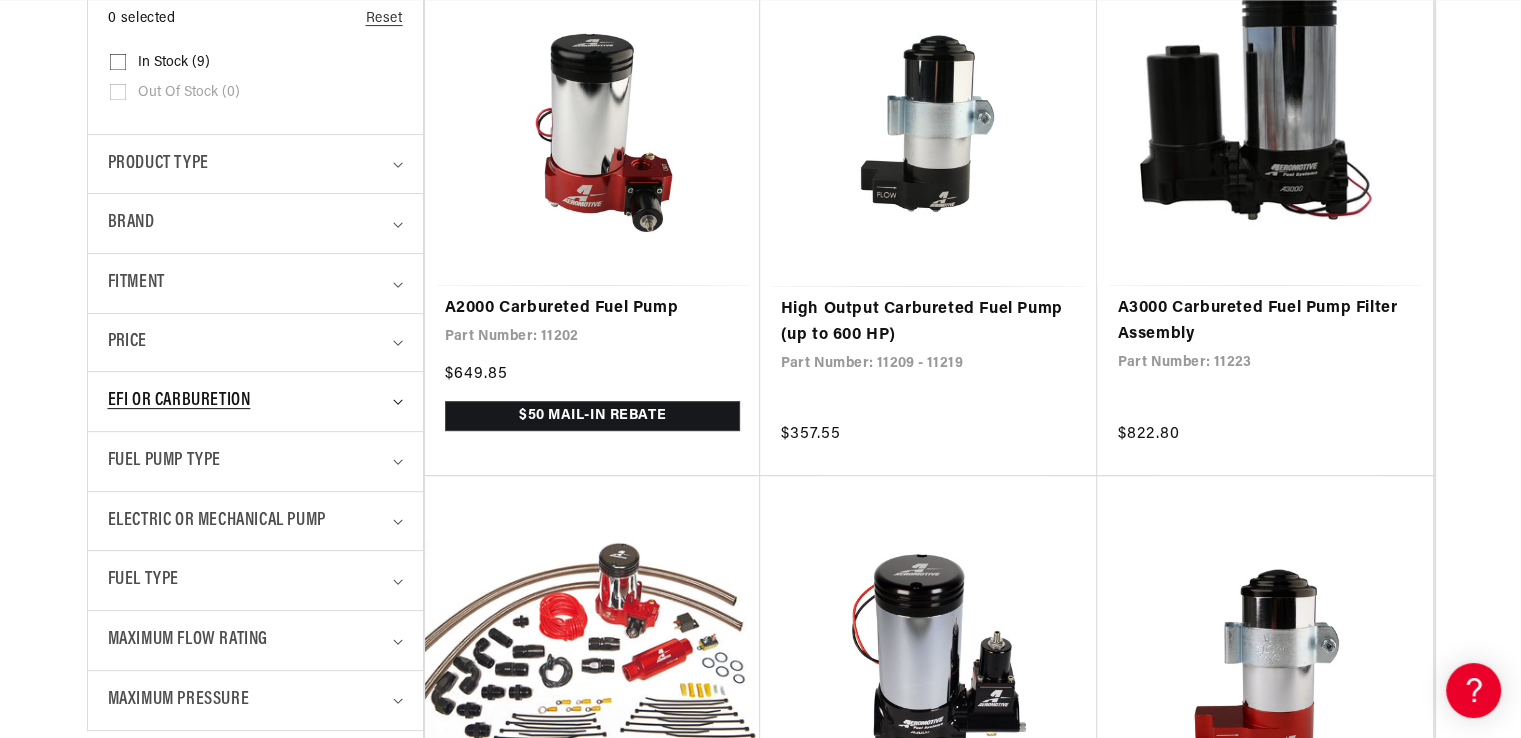 click on "EFI or Carburetion" at bounding box center [179, 401] 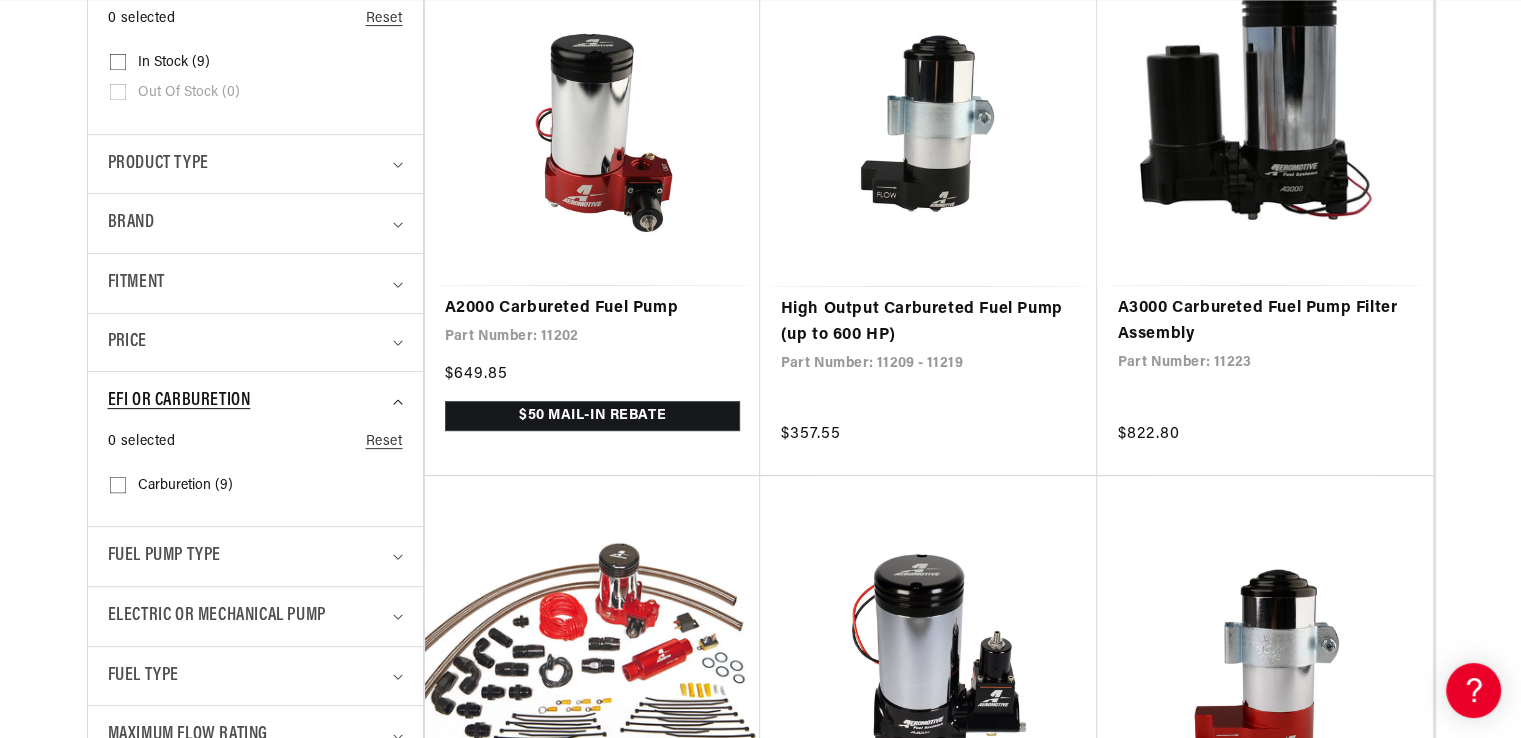 scroll, scrollTop: 0, scrollLeft: 0, axis: both 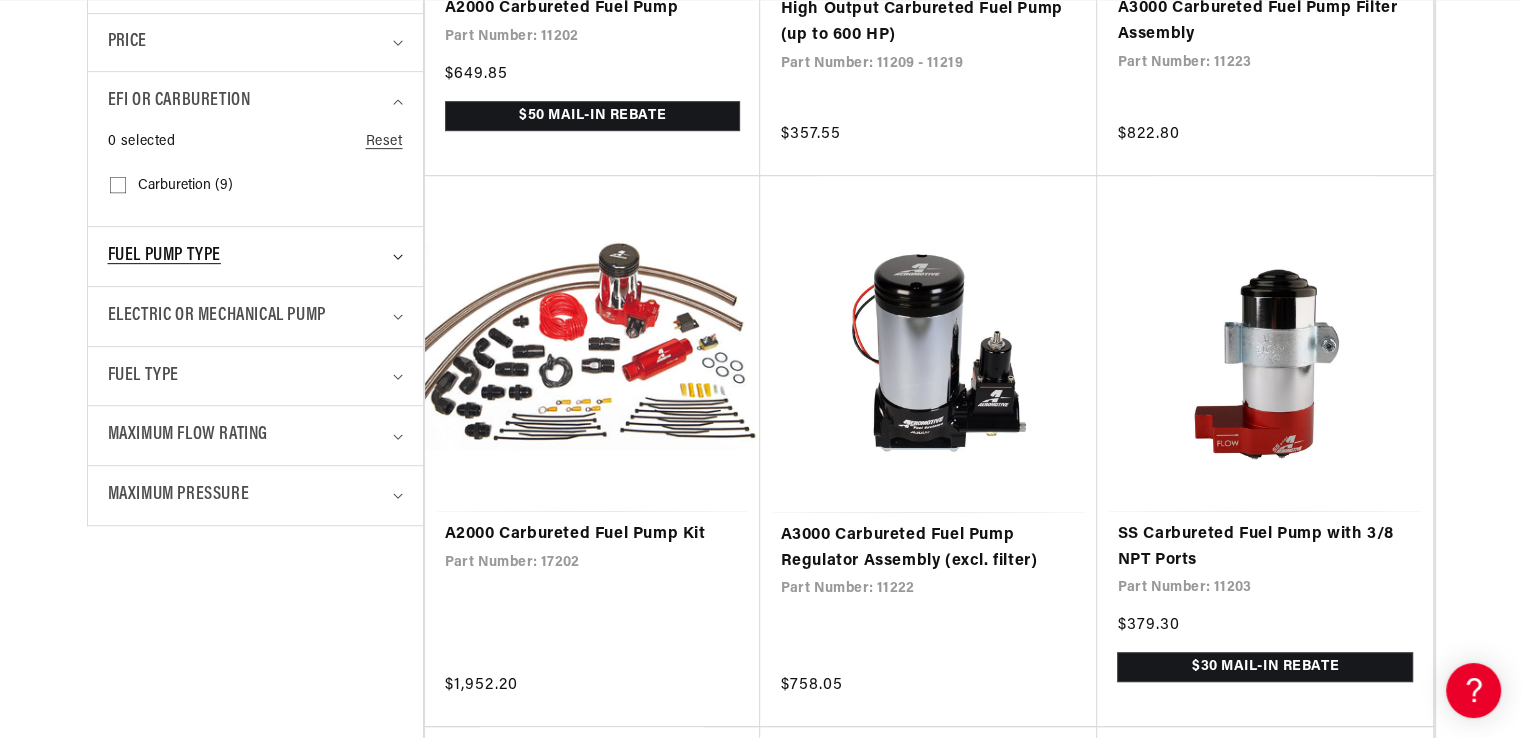 click on "Fuel Pump Type" at bounding box center [255, 256] 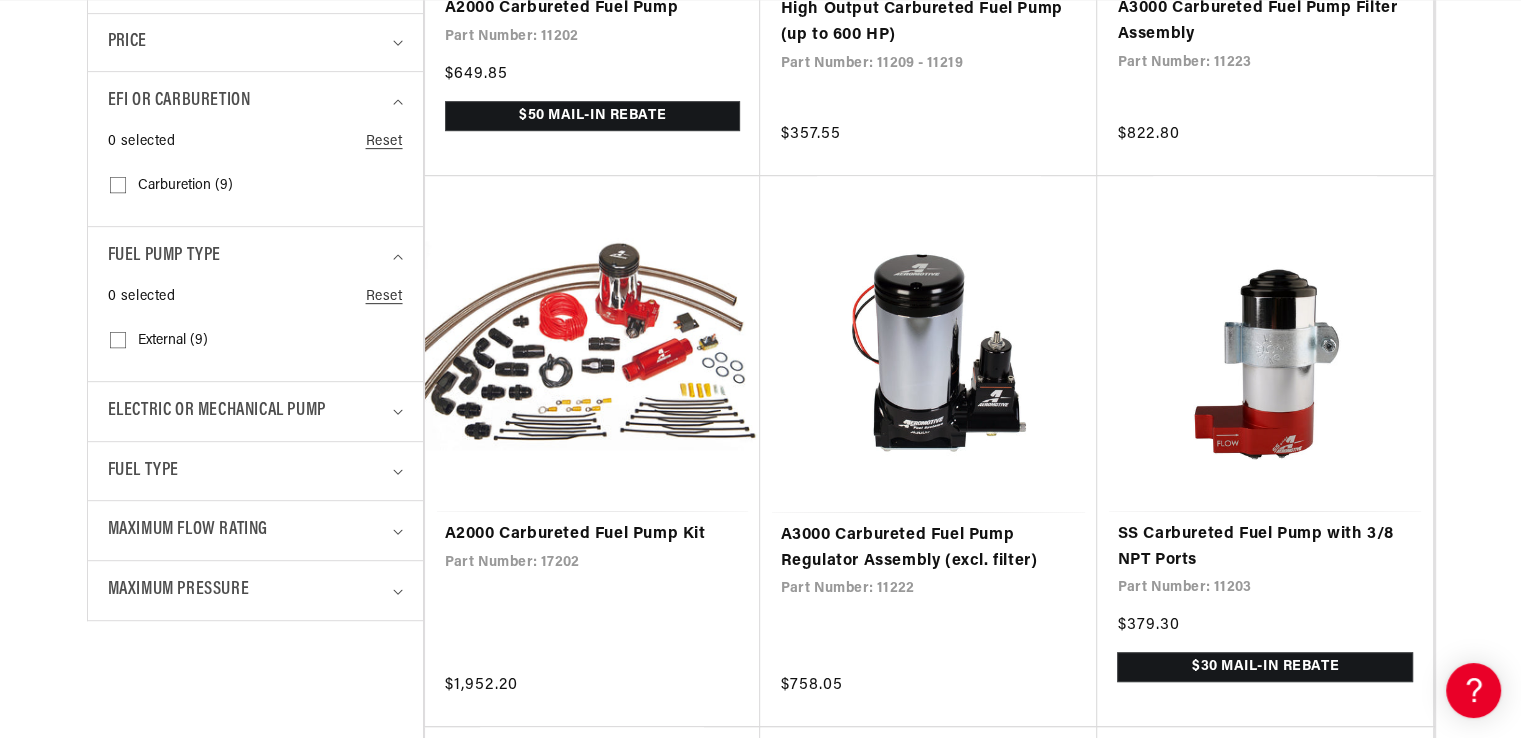 click on "0 selected
Reset" at bounding box center (255, 303) 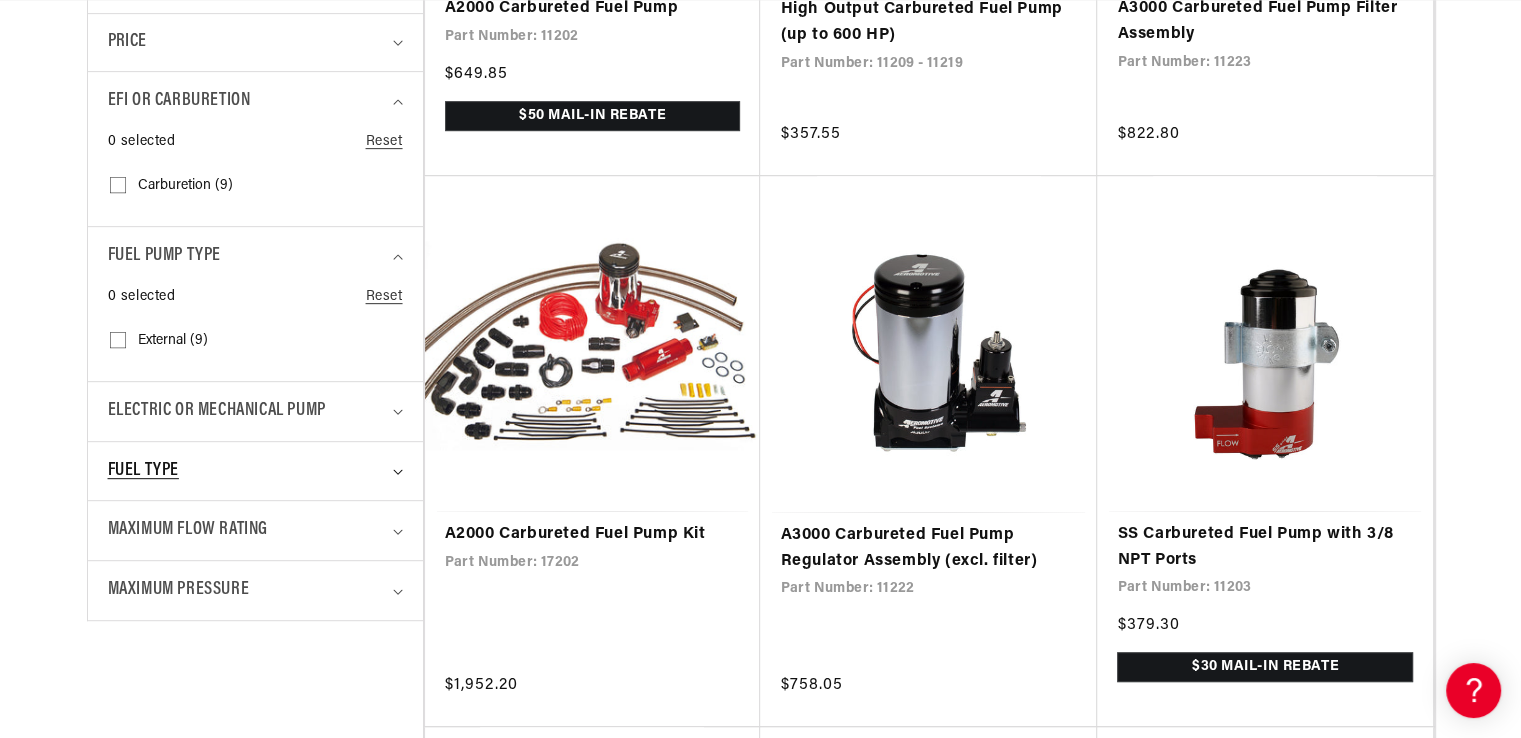 scroll, scrollTop: 0, scrollLeft: 0, axis: both 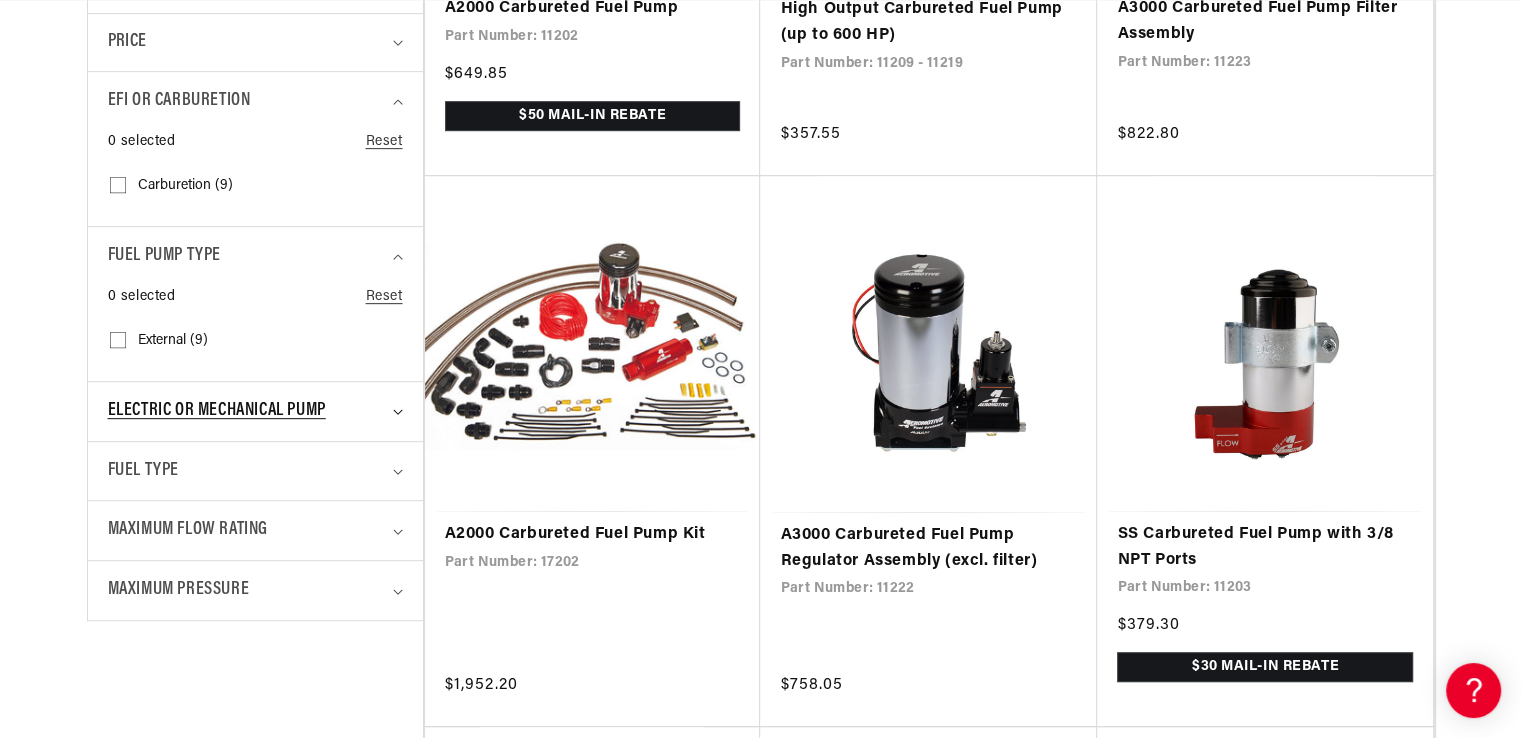 click on "Electric or Mechanical Pump" at bounding box center [217, 411] 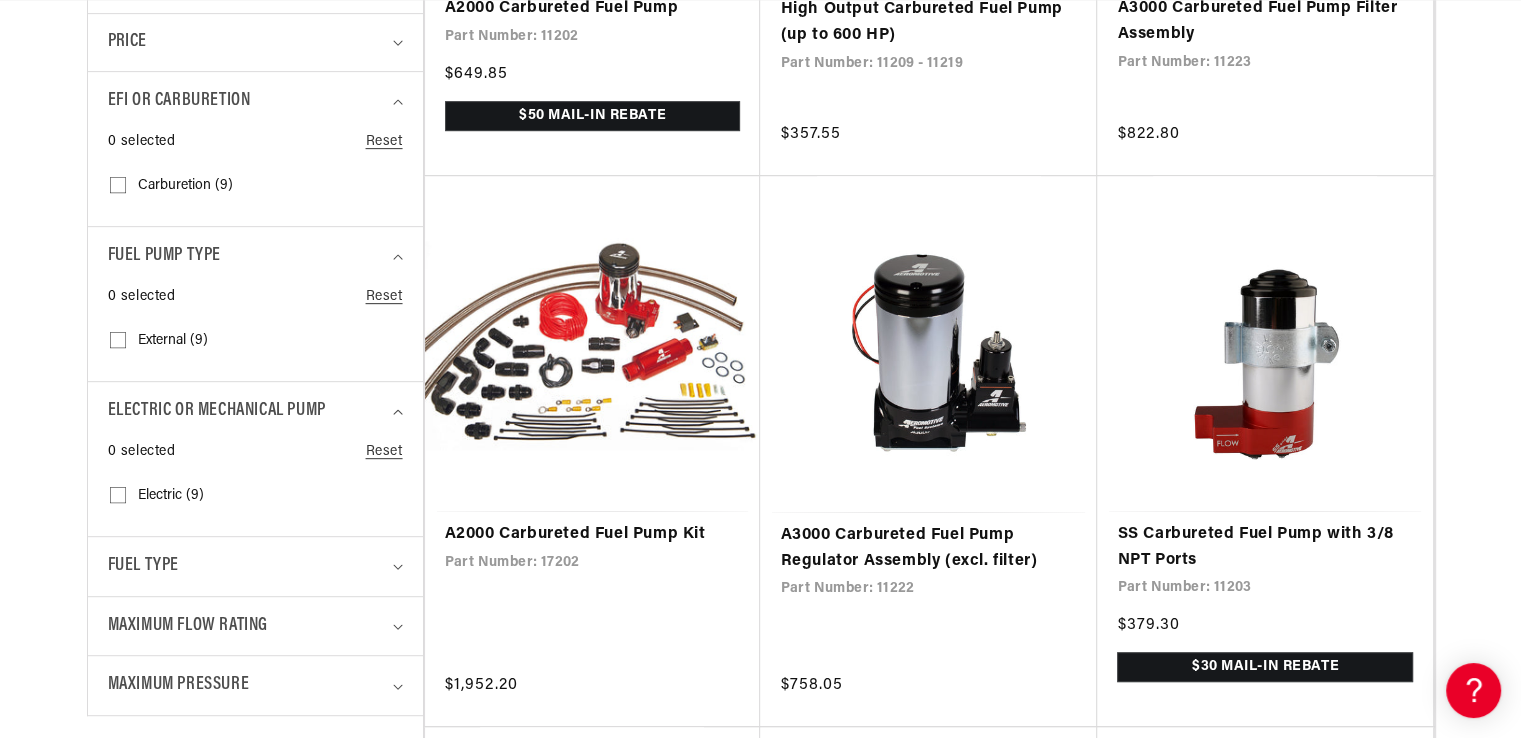 click on "Electric (9)
Electric (9 products)" at bounding box center (118, 499) 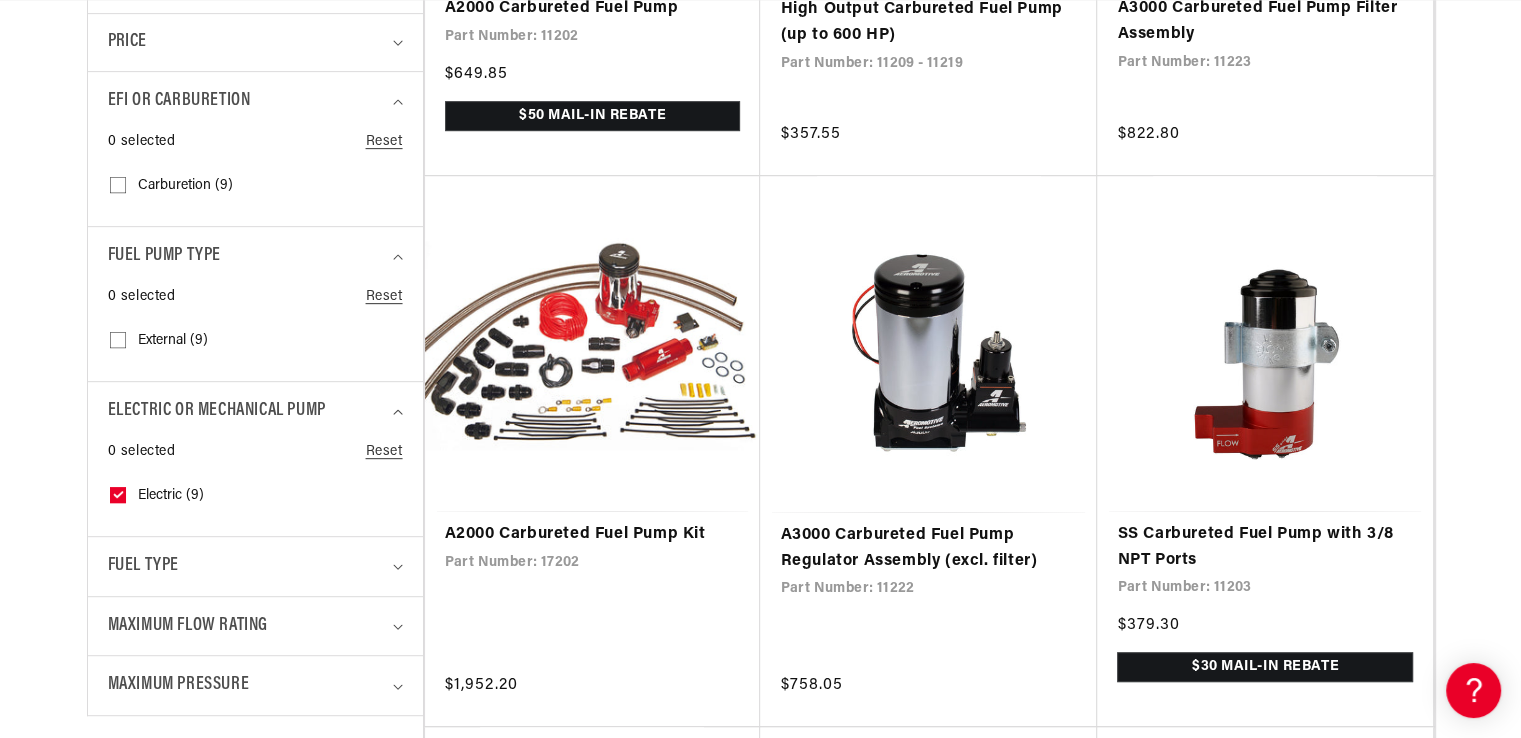 scroll, scrollTop: 0, scrollLeft: 791, axis: horizontal 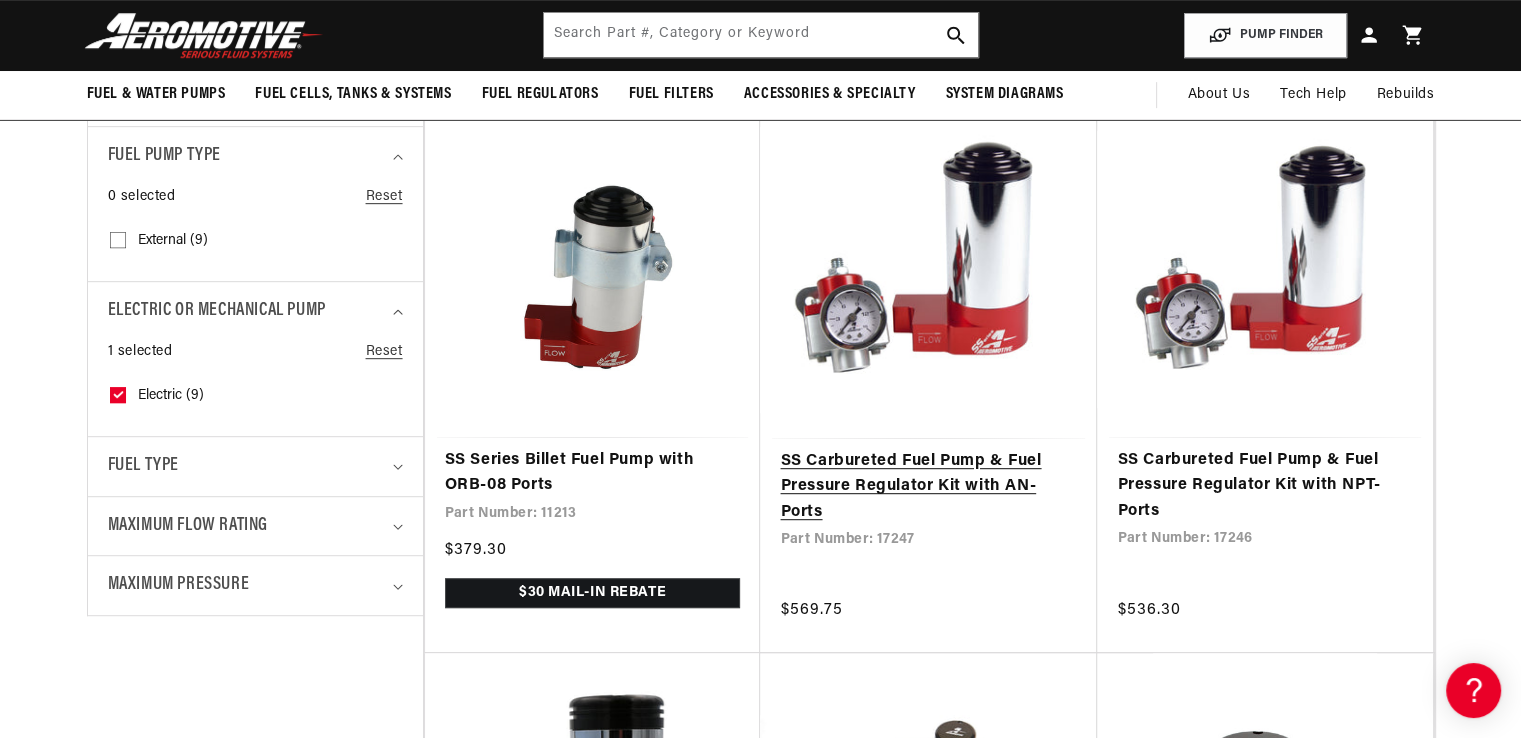 click on "SS Carbureted Fuel Pump & Fuel Pressure Regulator Kit with AN- Ports" at bounding box center (928, 487) 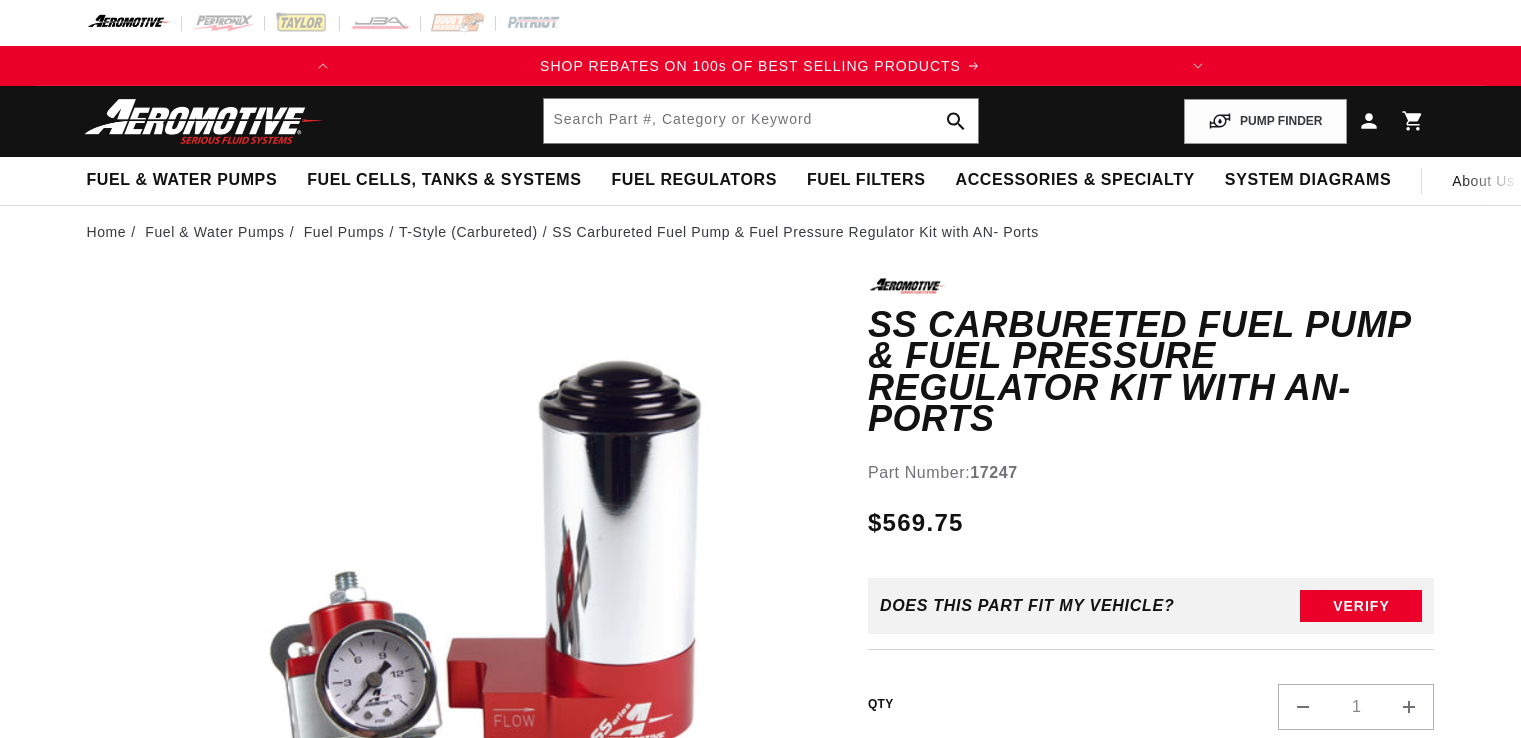 scroll, scrollTop: 0, scrollLeft: 0, axis: both 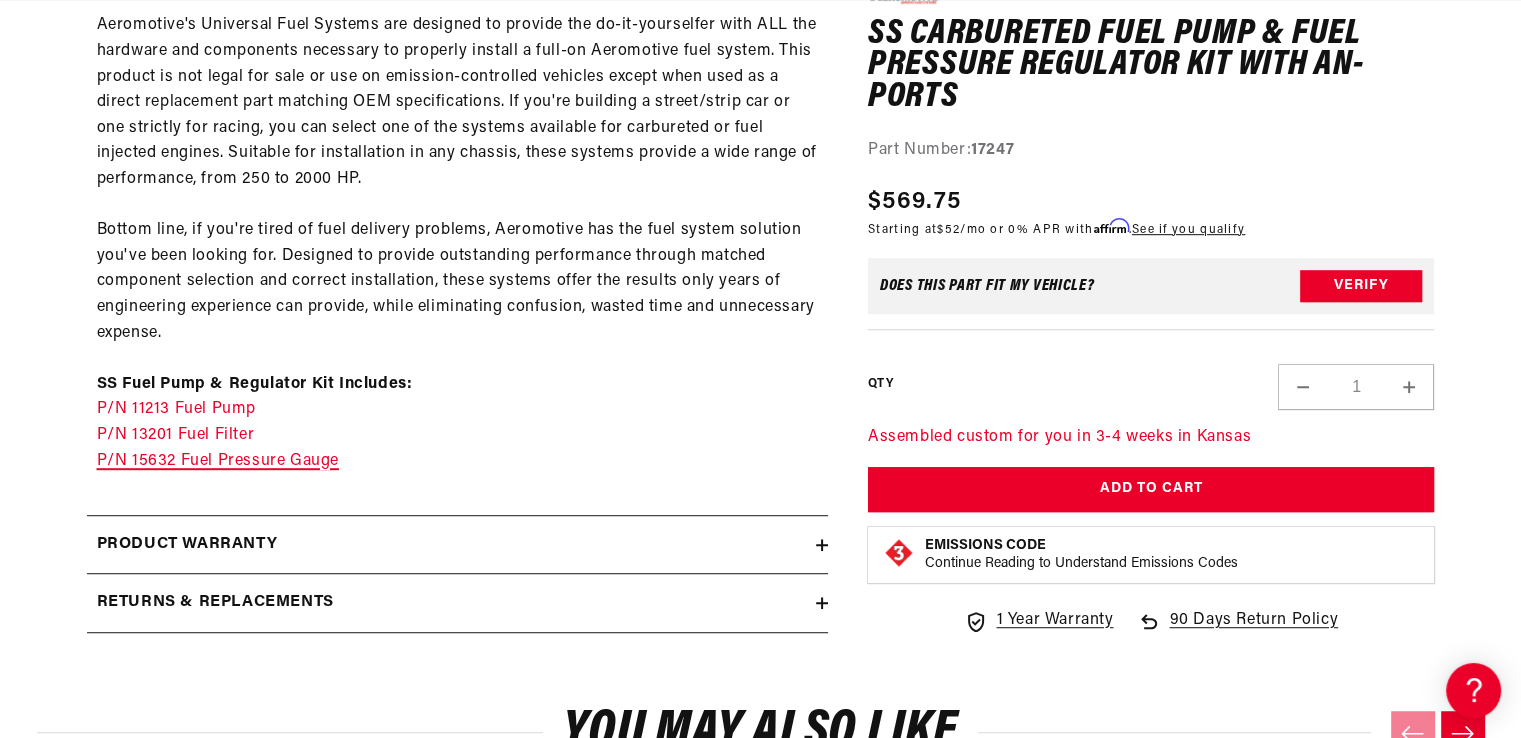 click on "P/N 15632 Fuel Pressure Gauge" at bounding box center [218, 461] 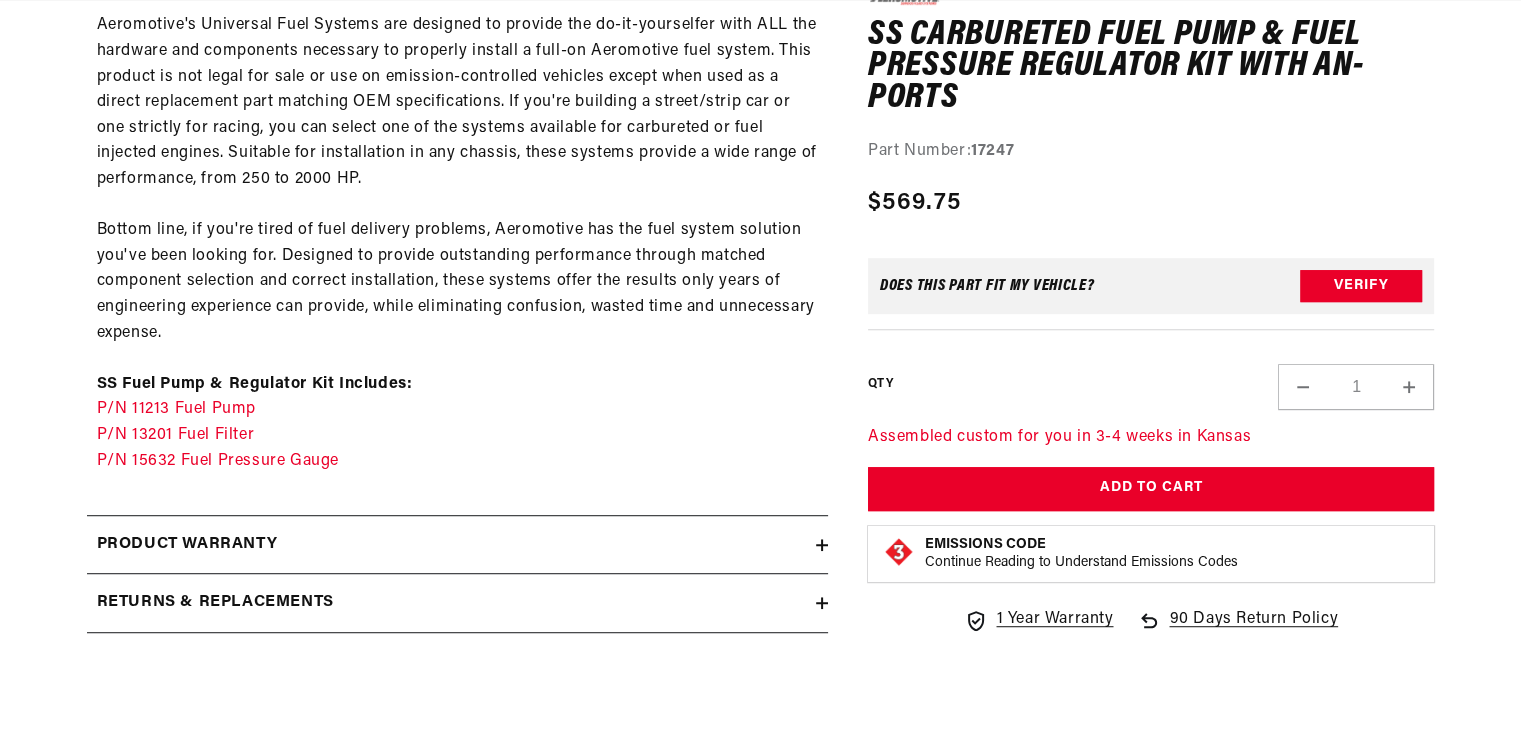 scroll, scrollTop: 1200, scrollLeft: 0, axis: vertical 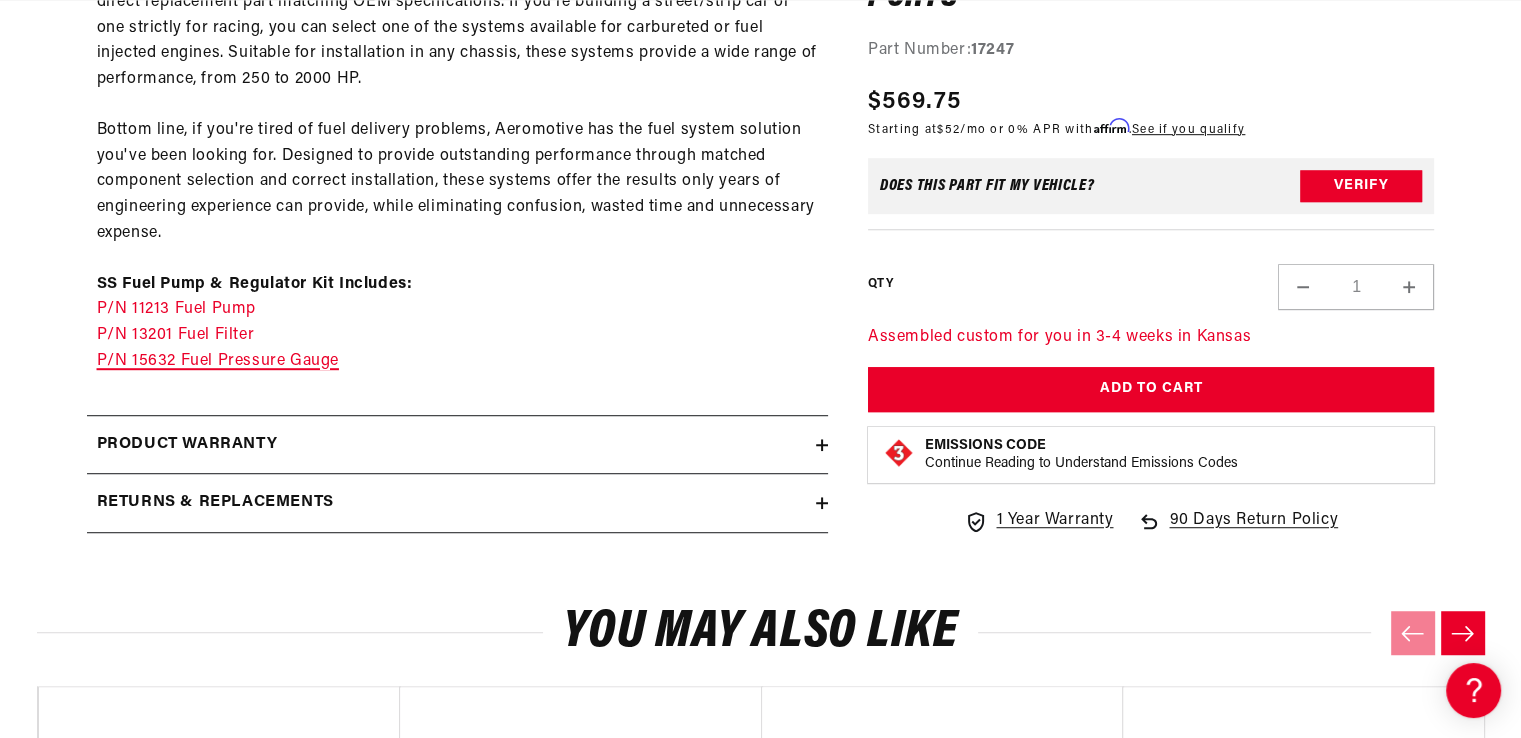 click on "P/N 15632 Fuel Pressure Gauge" at bounding box center (218, 361) 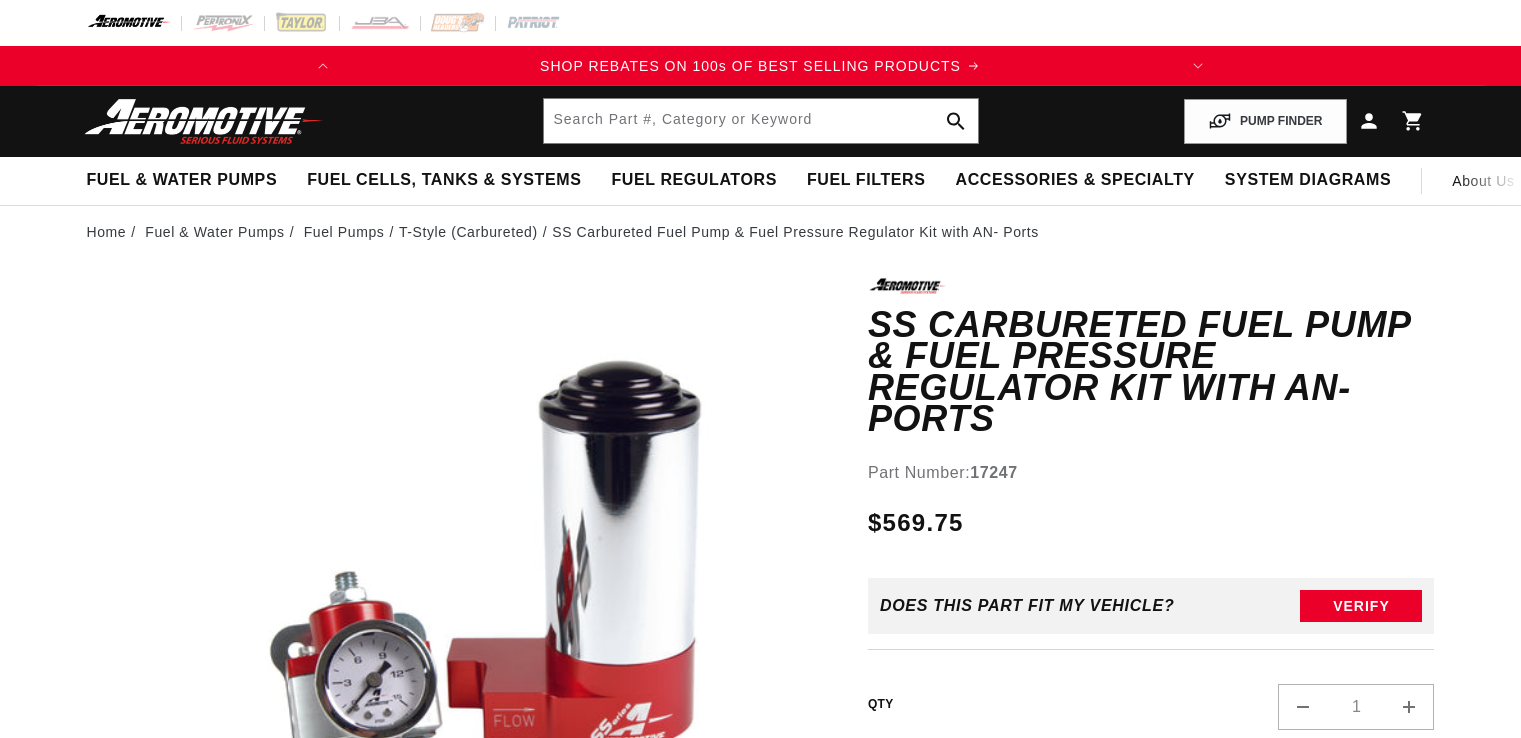 scroll, scrollTop: 1200, scrollLeft: 0, axis: vertical 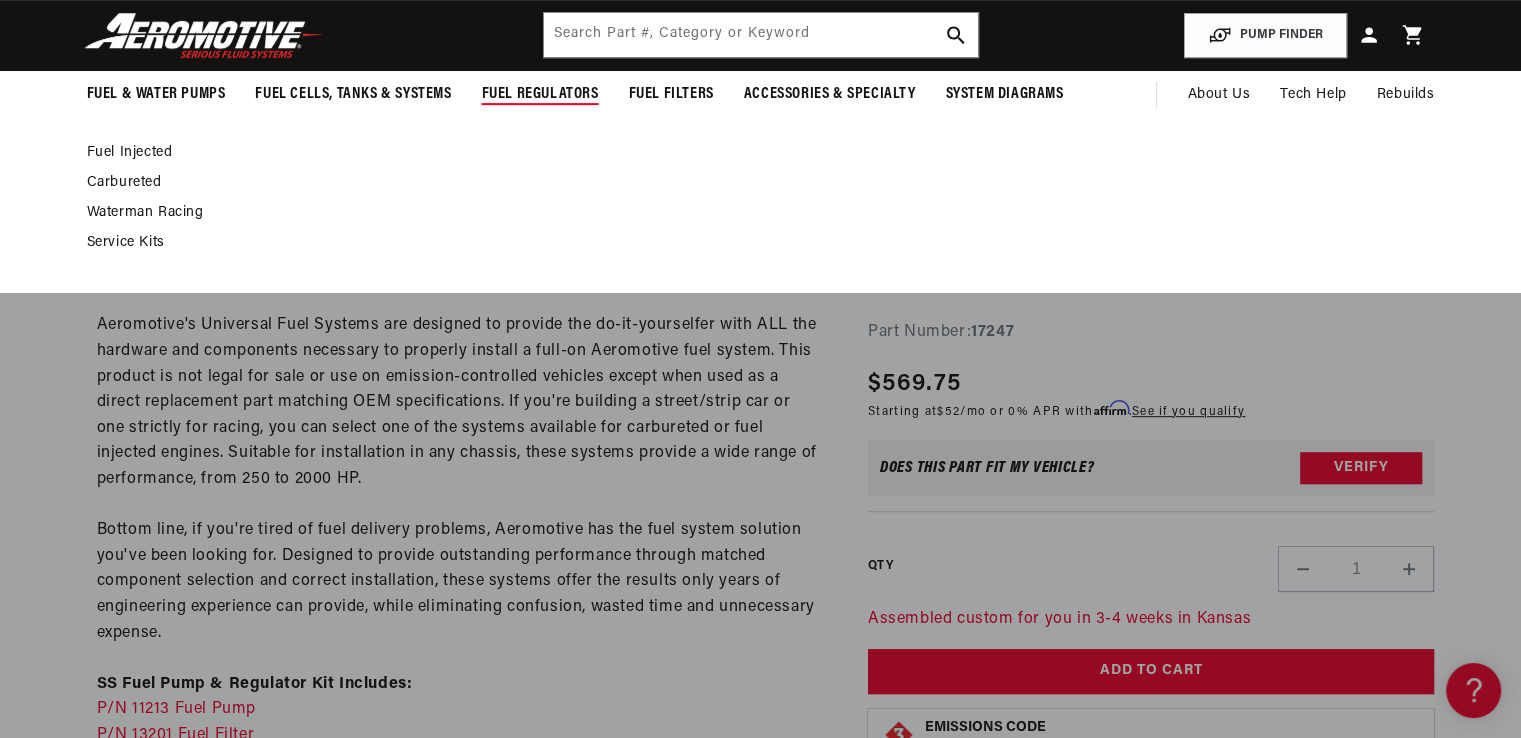 click on "Fuel Regulators" at bounding box center (540, 94) 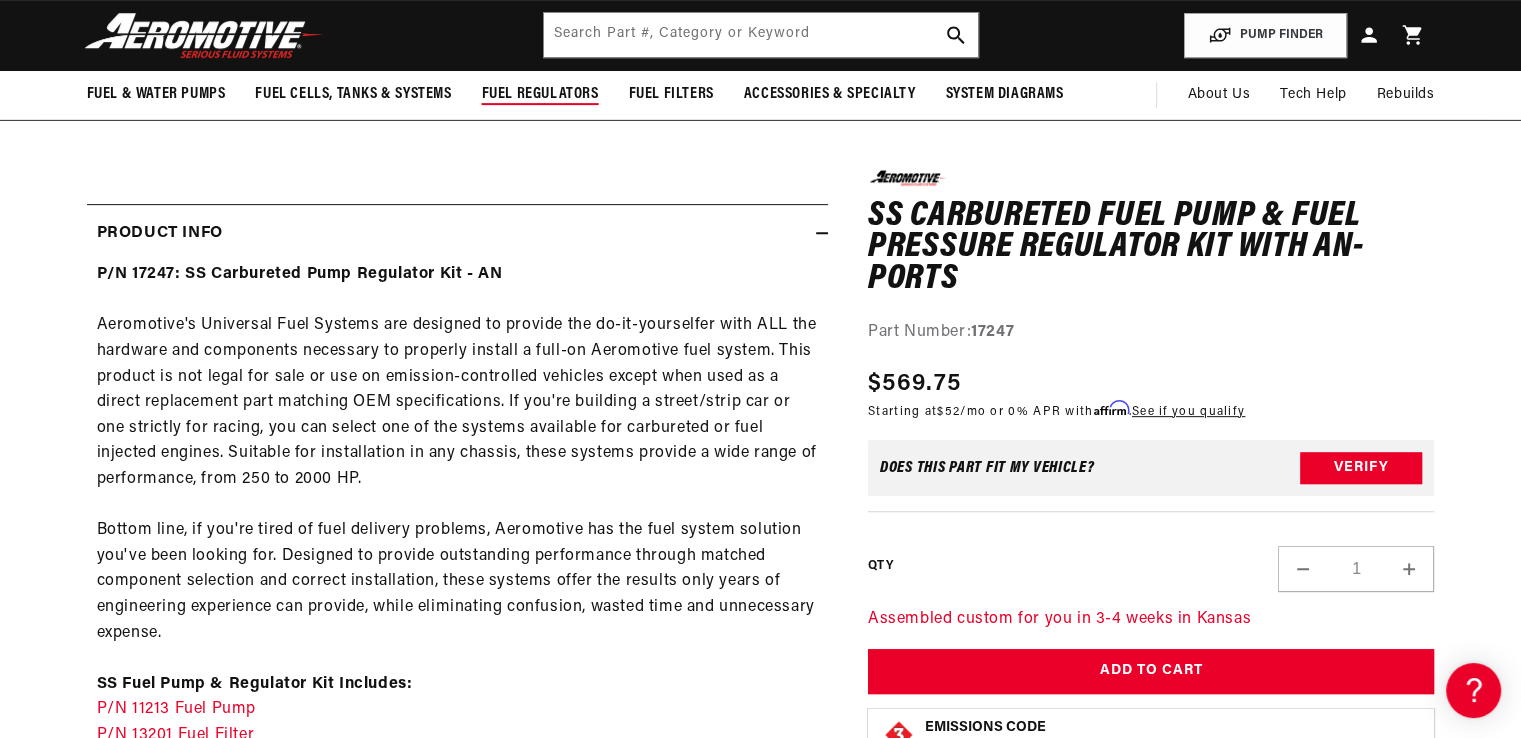 scroll, scrollTop: 0, scrollLeft: 791, axis: horizontal 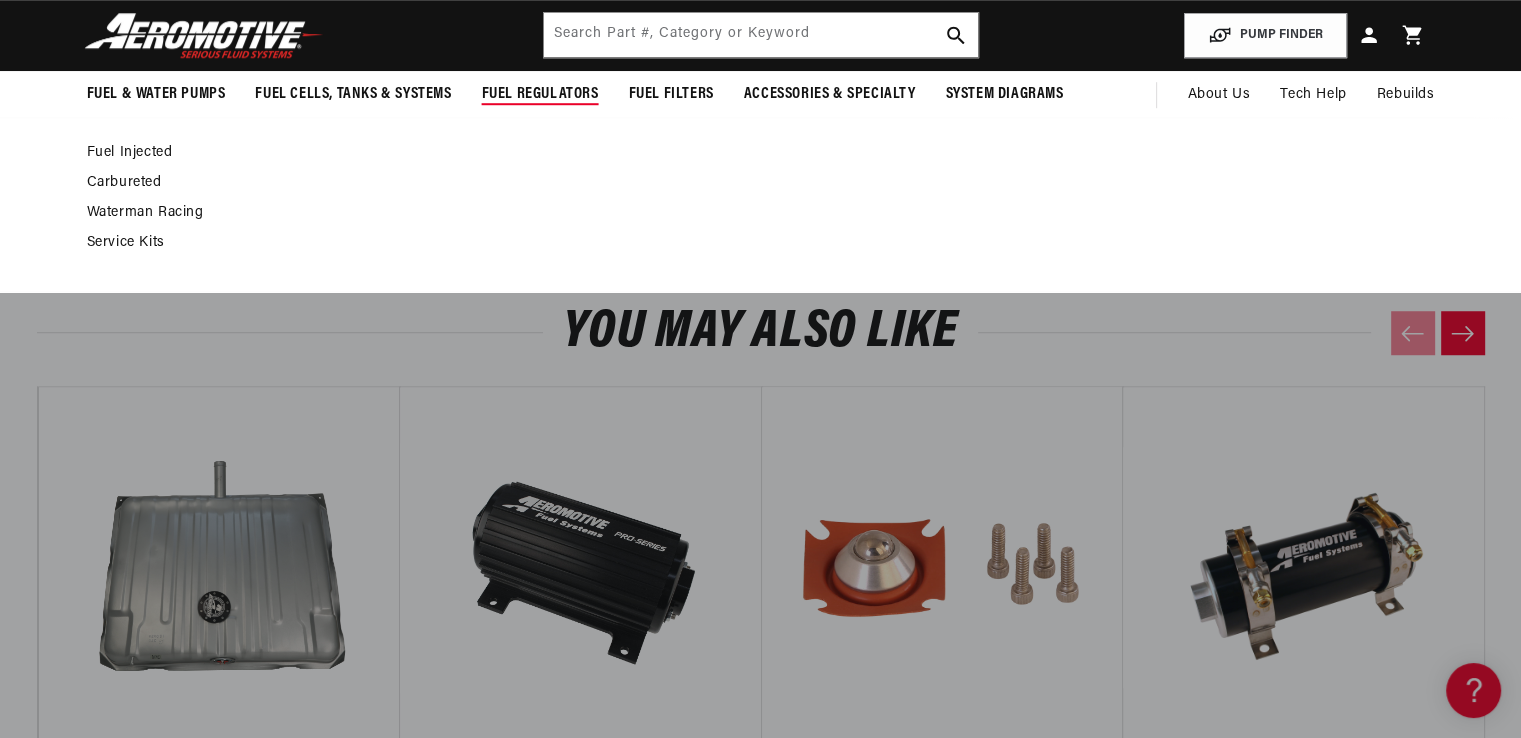 click on "Carbureted" at bounding box center (751, 183) 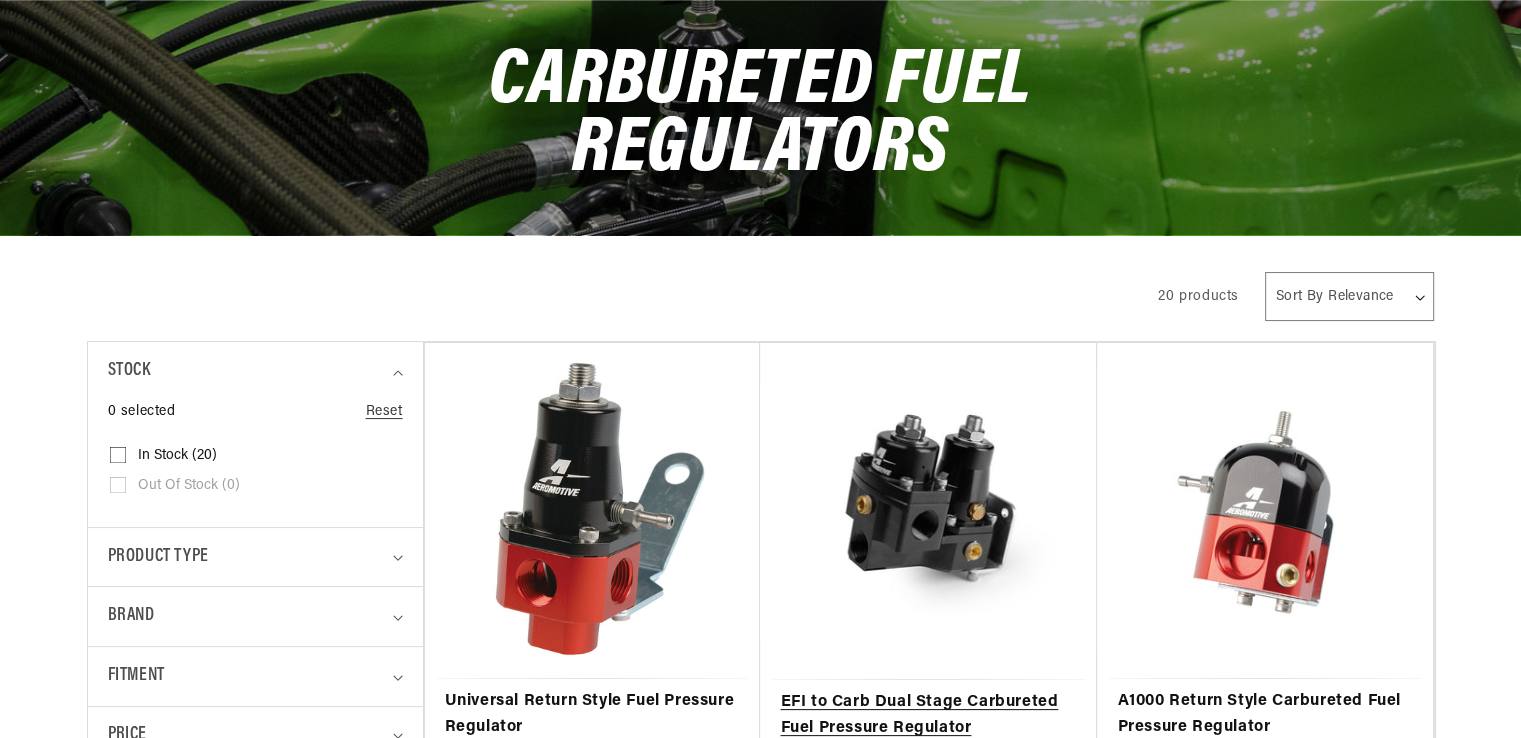 scroll, scrollTop: 300, scrollLeft: 0, axis: vertical 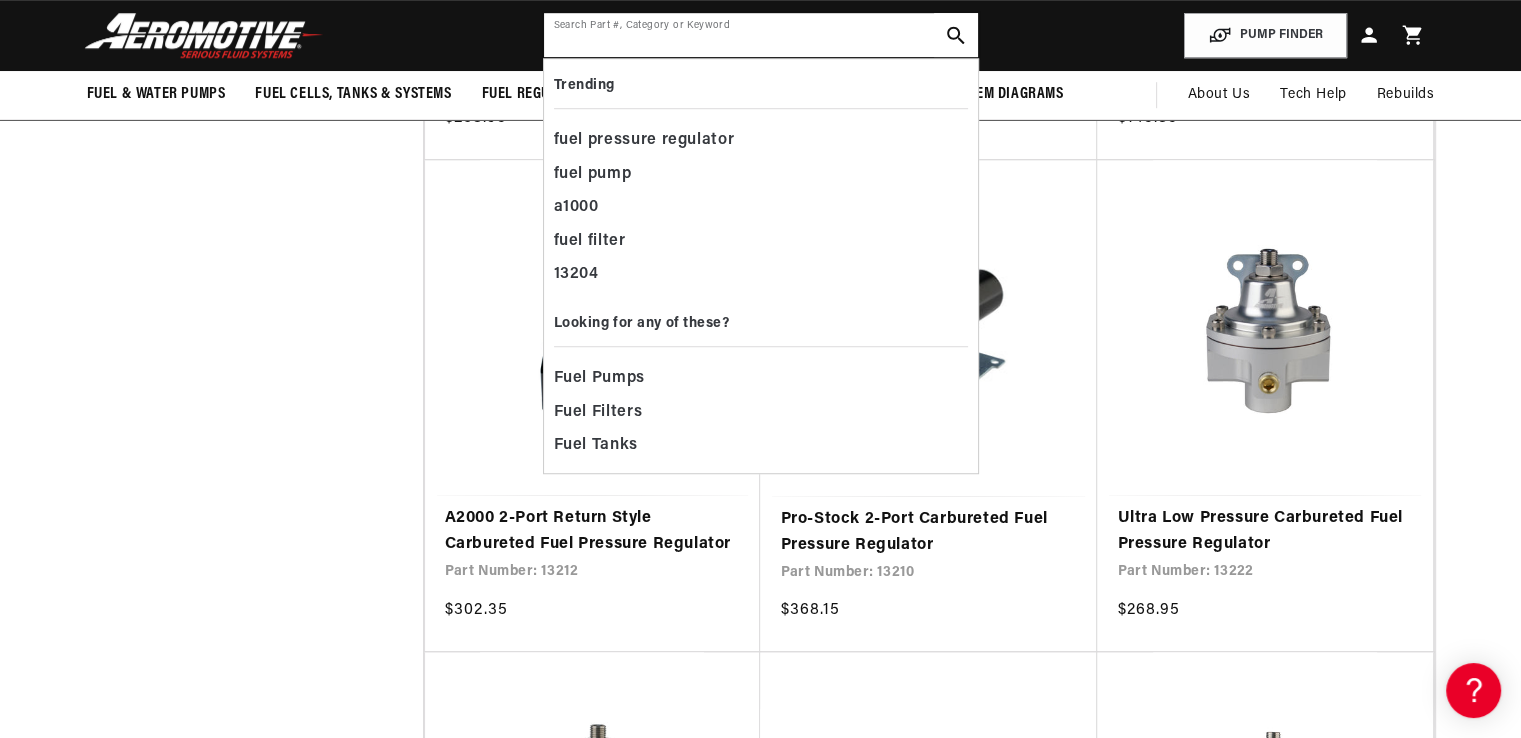 click 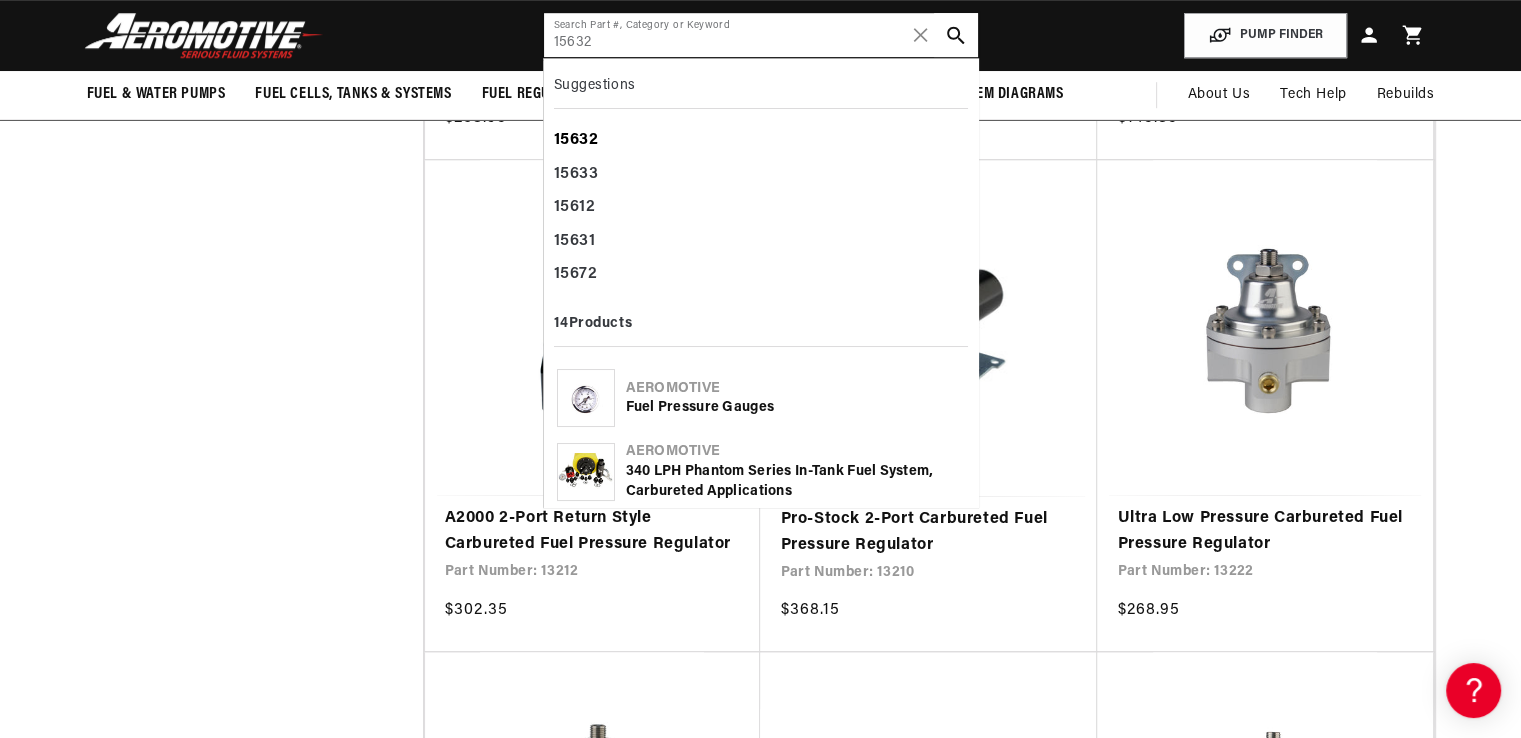 type on "15632" 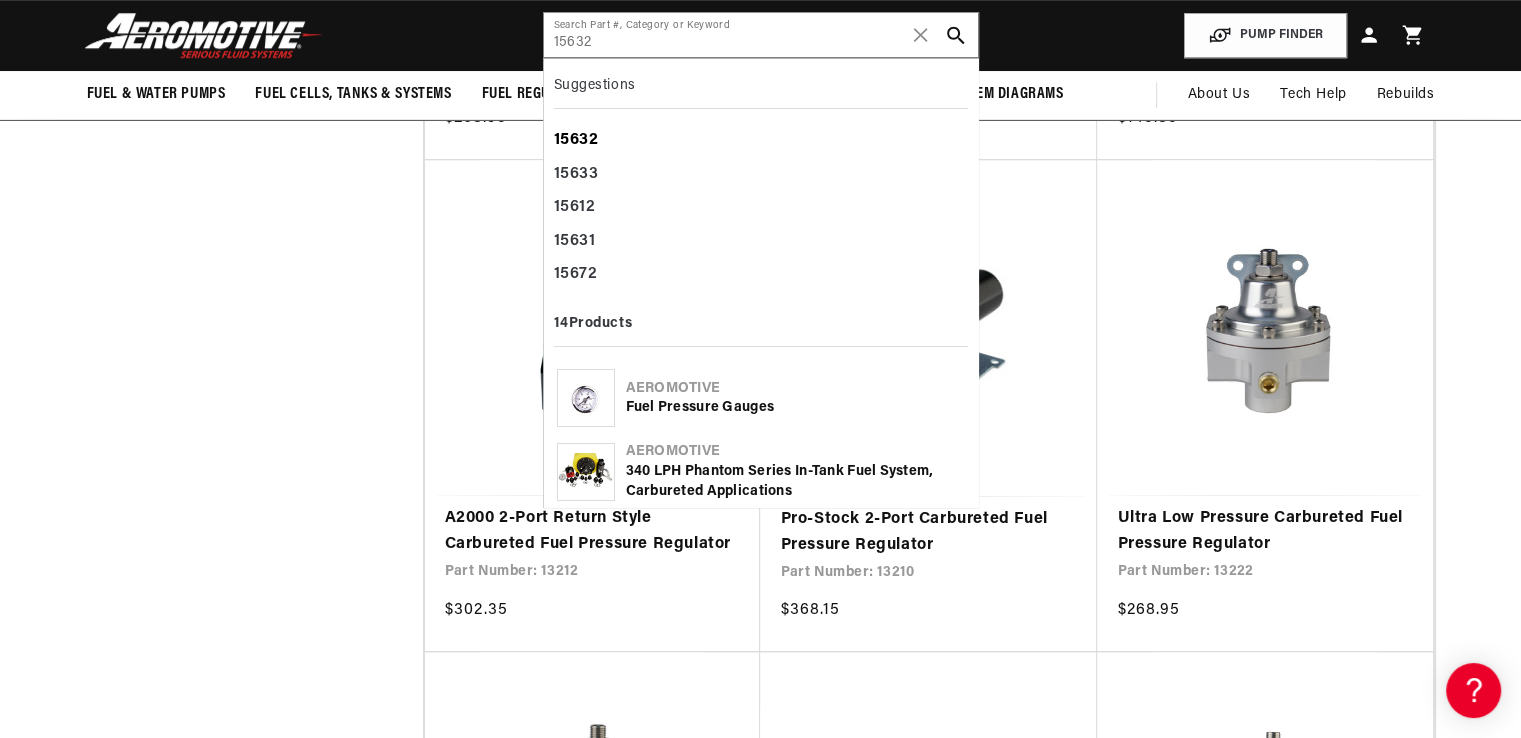 click on "15632" 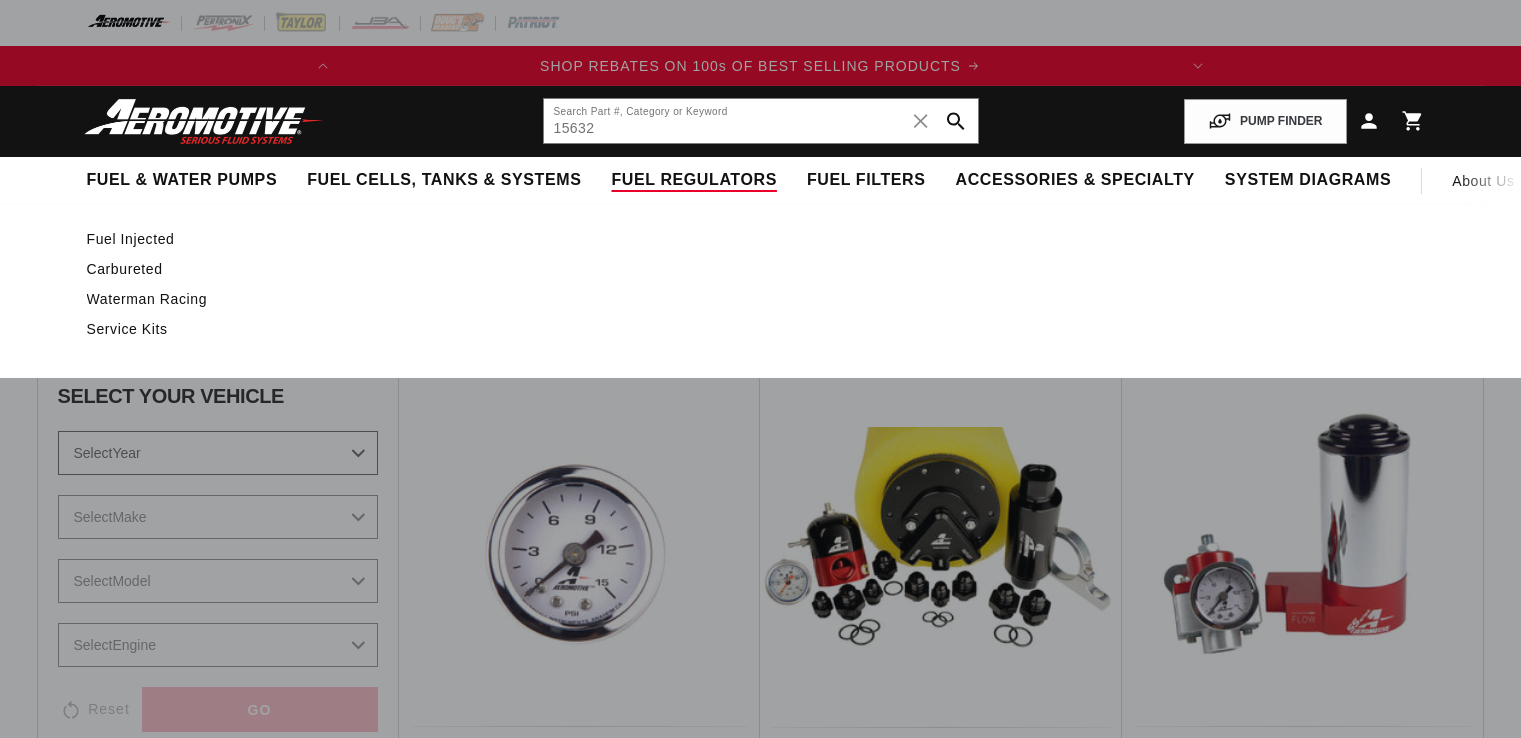 scroll, scrollTop: 0, scrollLeft: 0, axis: both 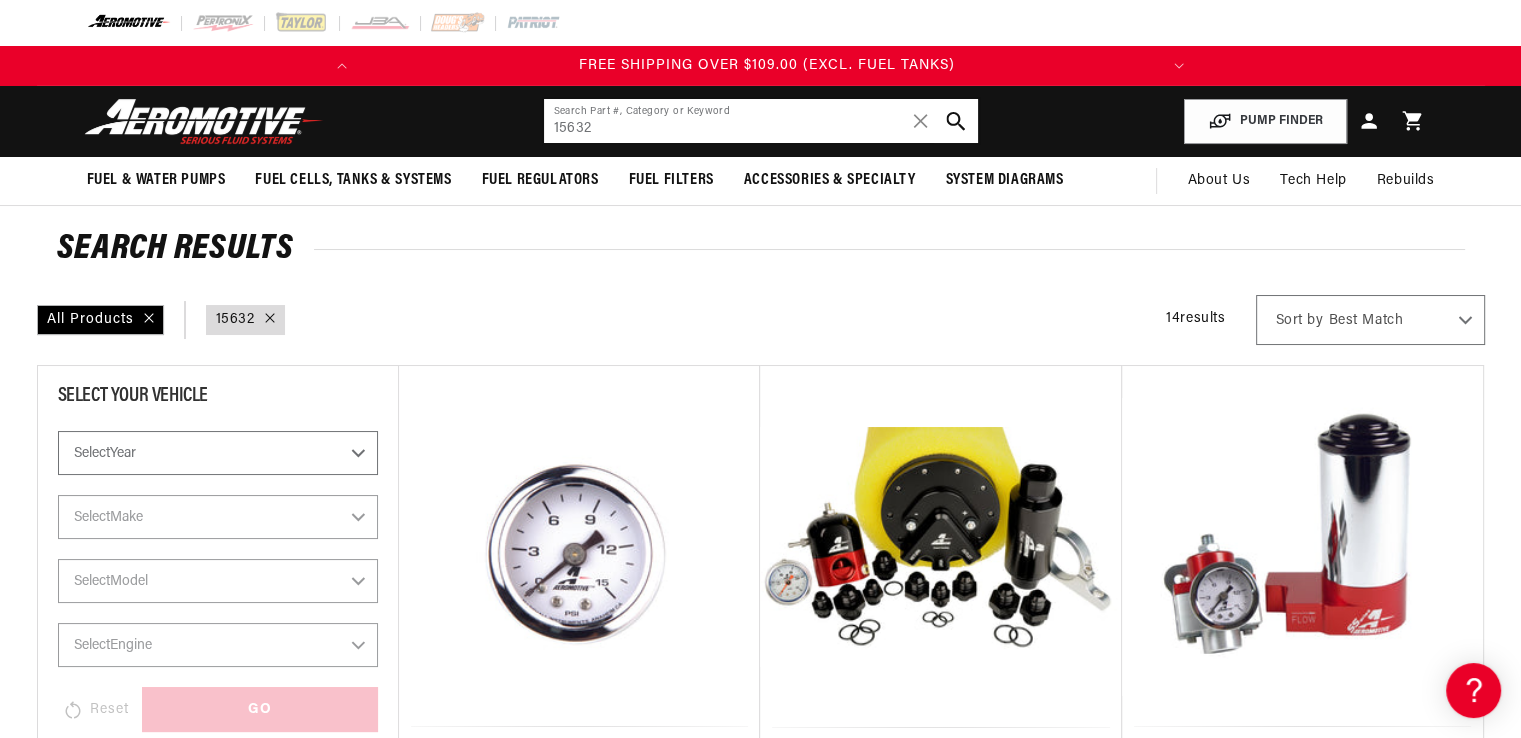 click 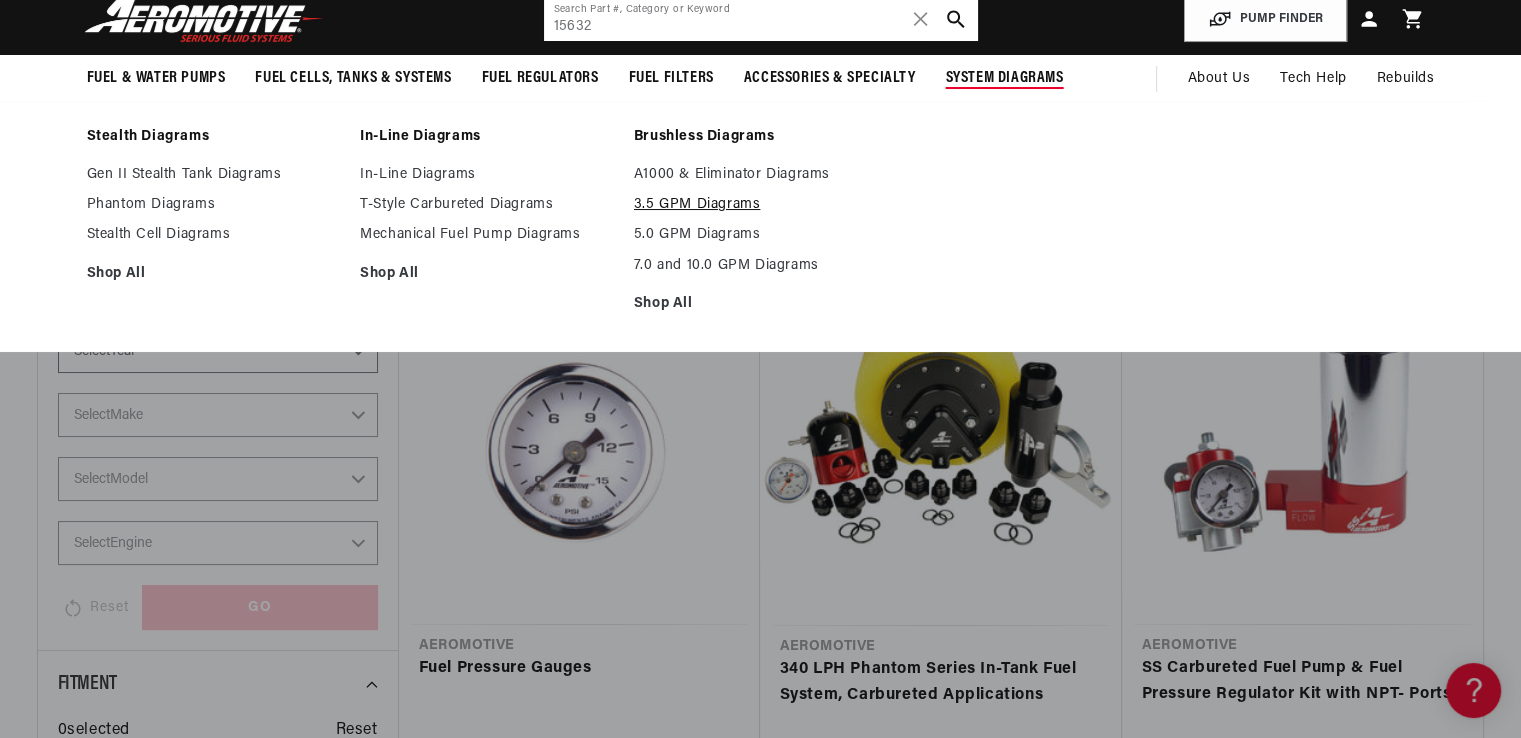 scroll, scrollTop: 300, scrollLeft: 0, axis: vertical 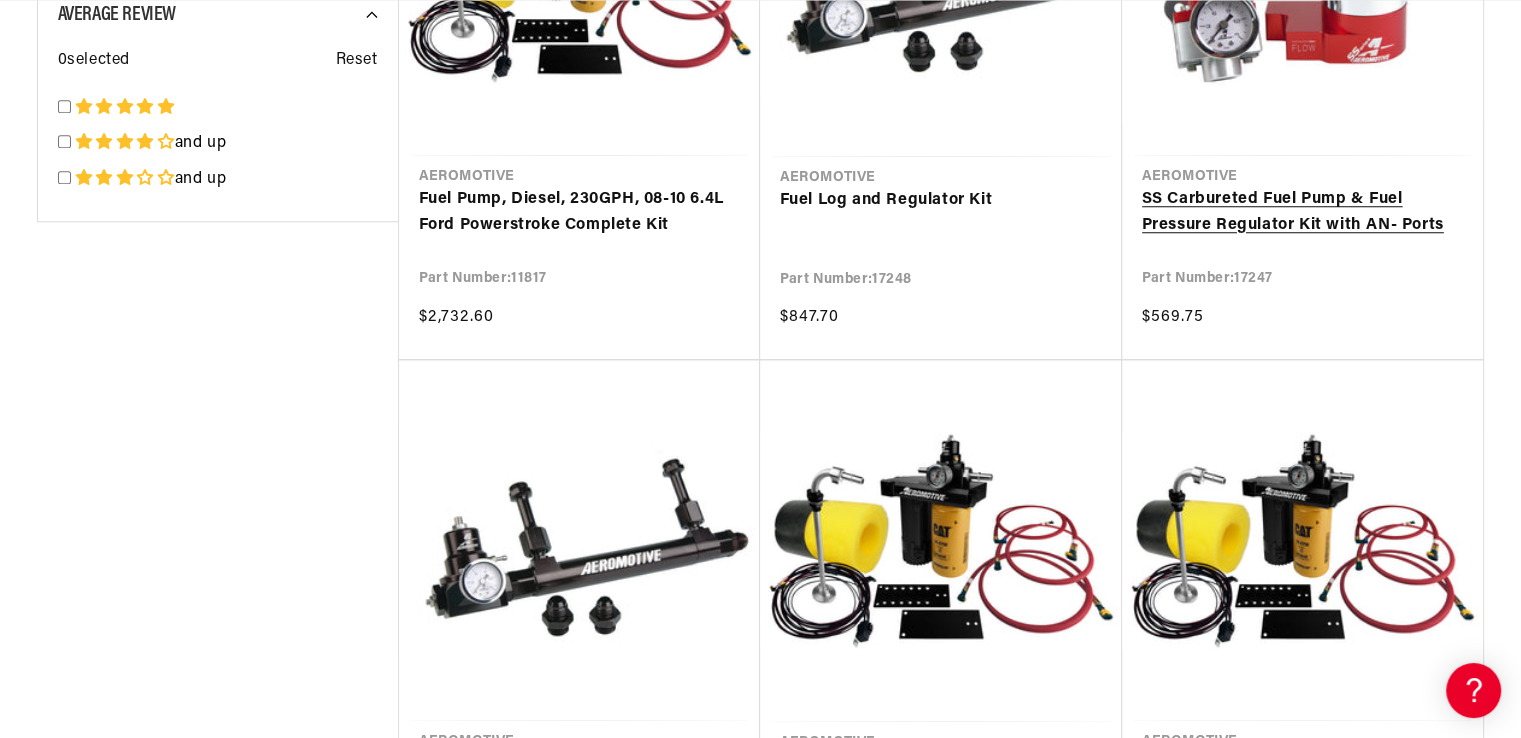 click on "SS Carbureted Fuel Pump & Fuel Pressure Regulator Kit with AN- Ports" at bounding box center [1302, 212] 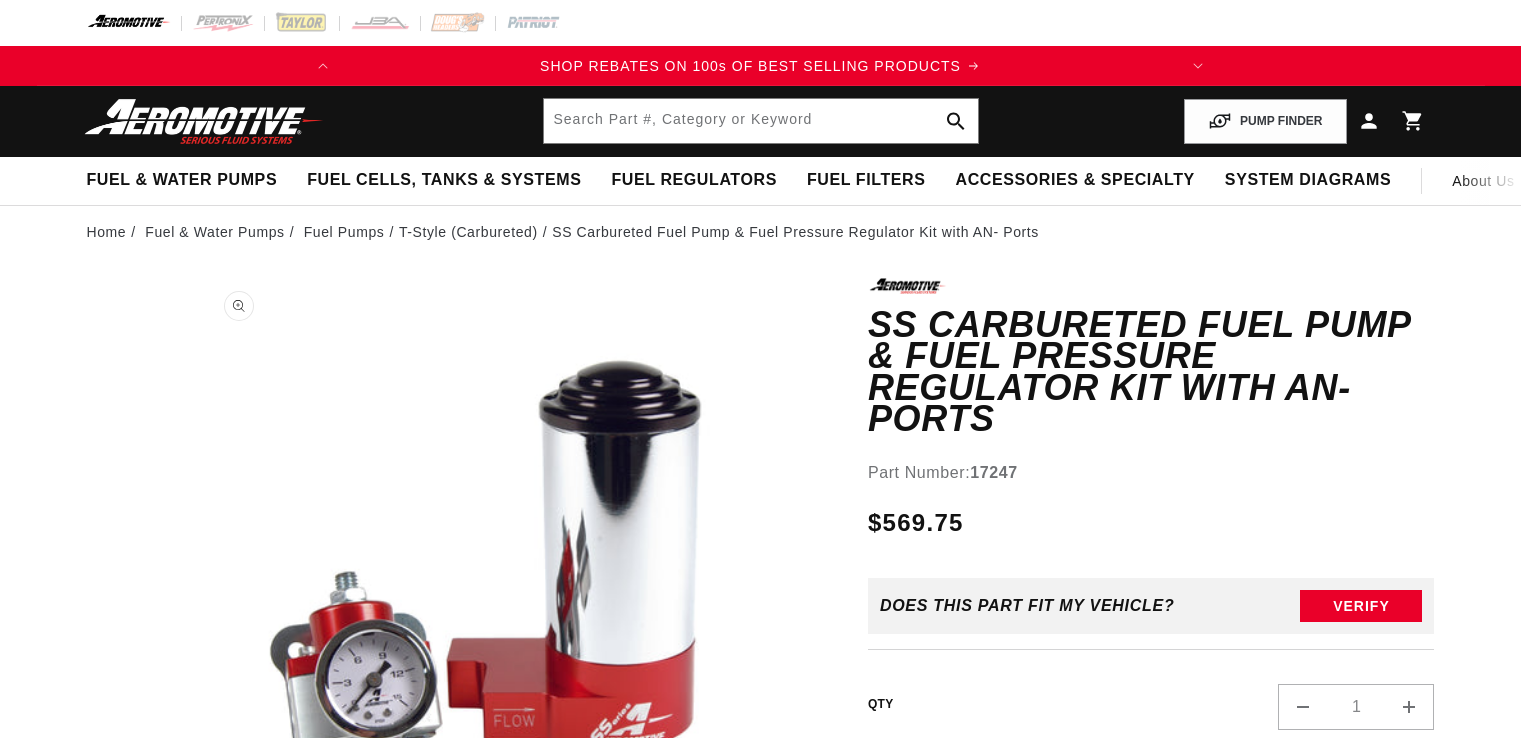 scroll, scrollTop: 0, scrollLeft: 0, axis: both 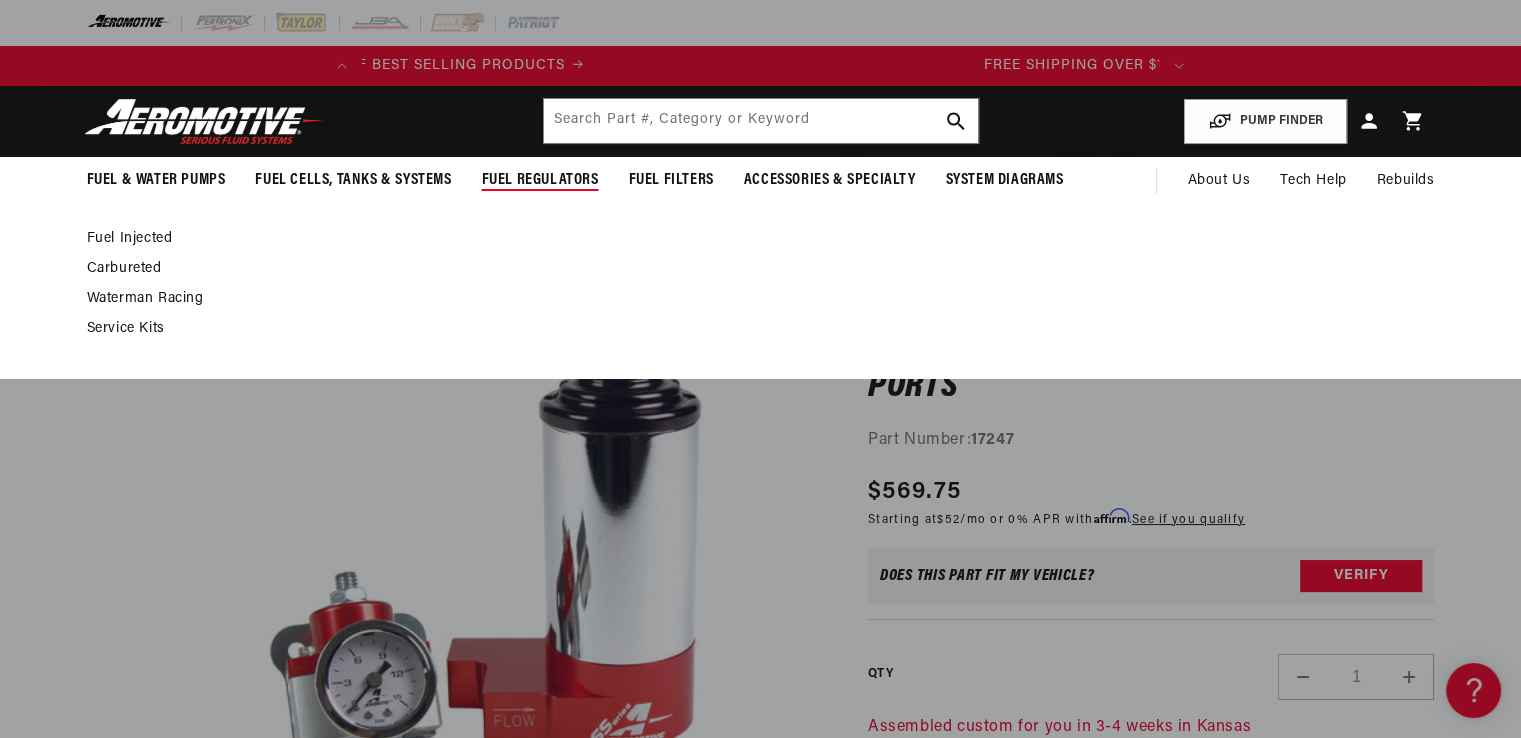 click on "Carbureted" at bounding box center [751, 269] 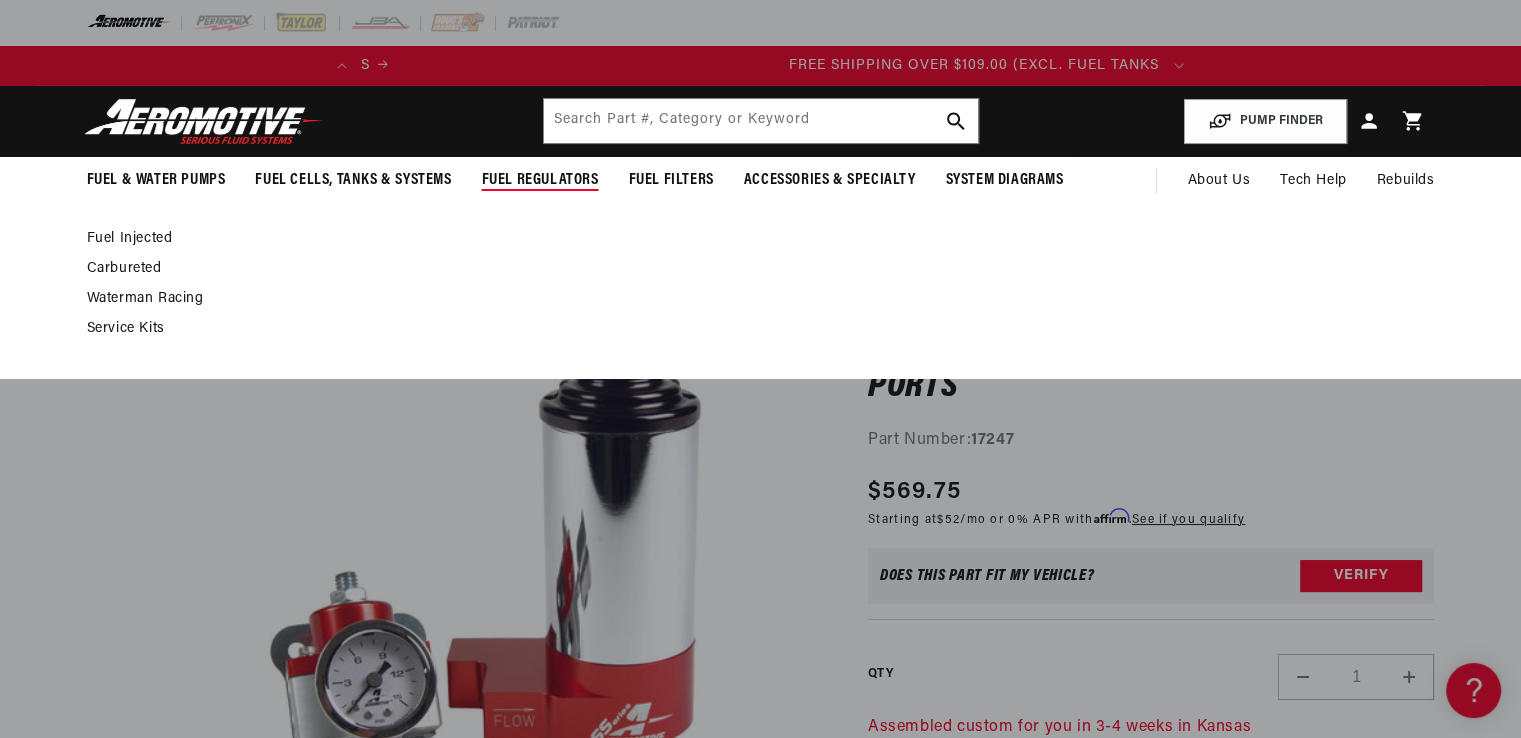 scroll, scrollTop: 0, scrollLeft: 782, axis: horizontal 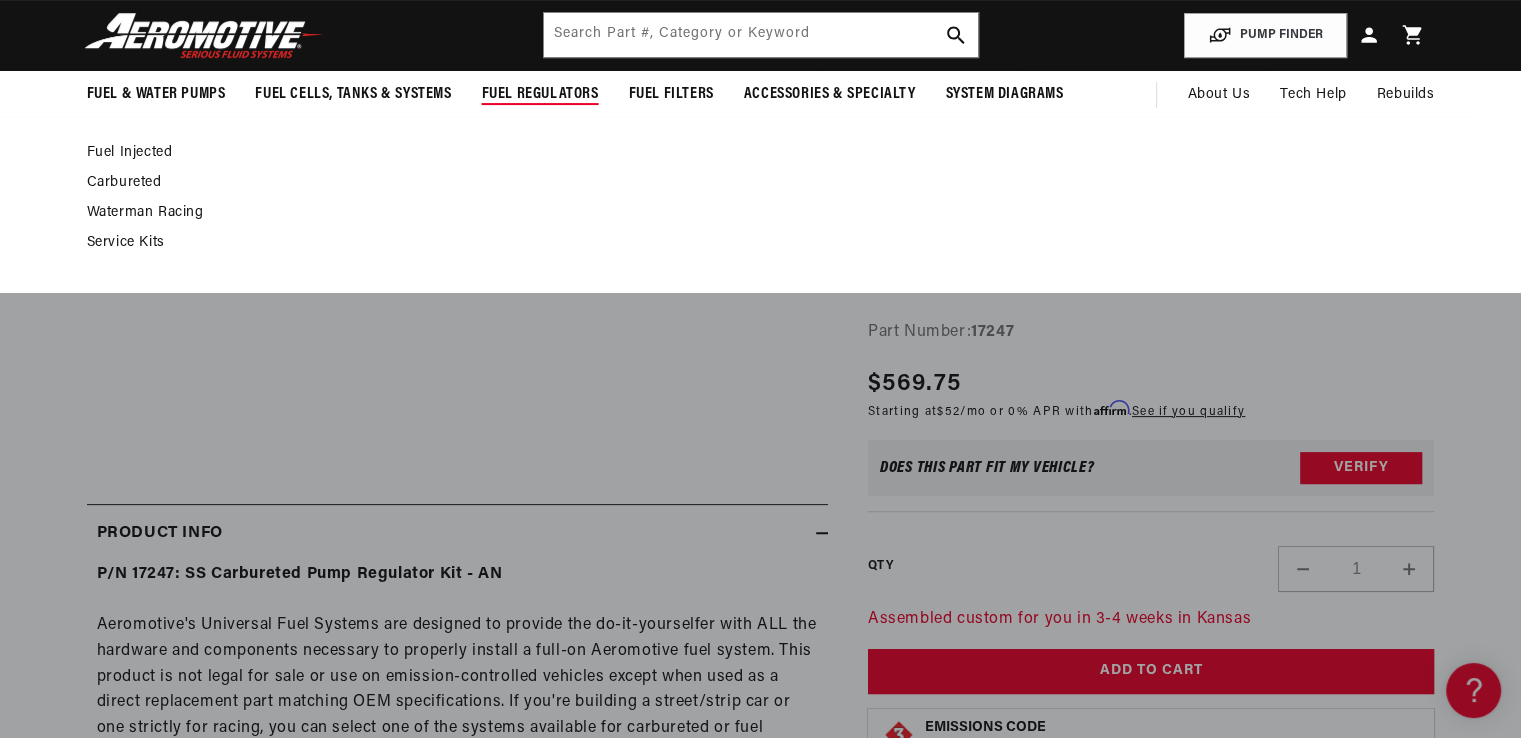 click on "Carbureted" at bounding box center [751, 183] 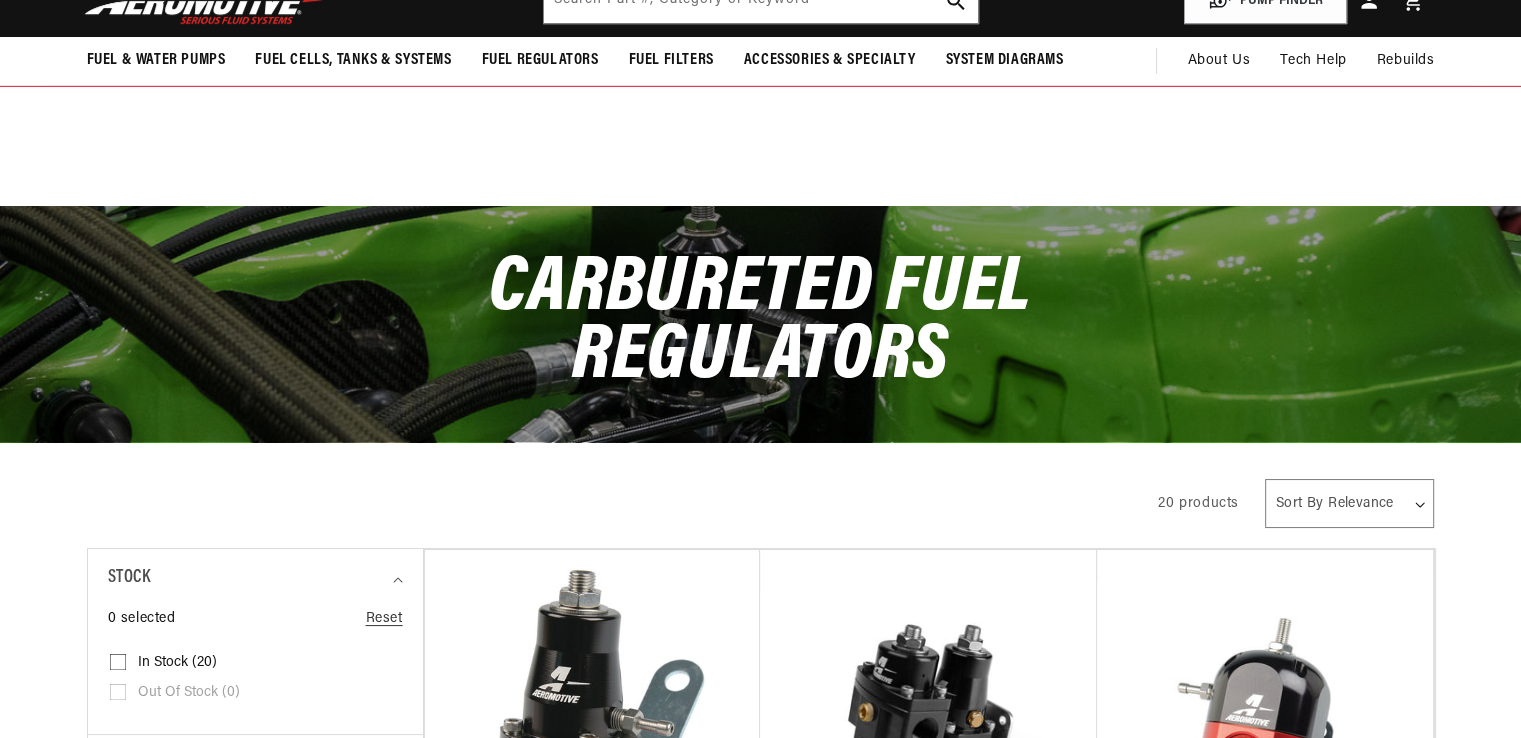 scroll, scrollTop: 300, scrollLeft: 0, axis: vertical 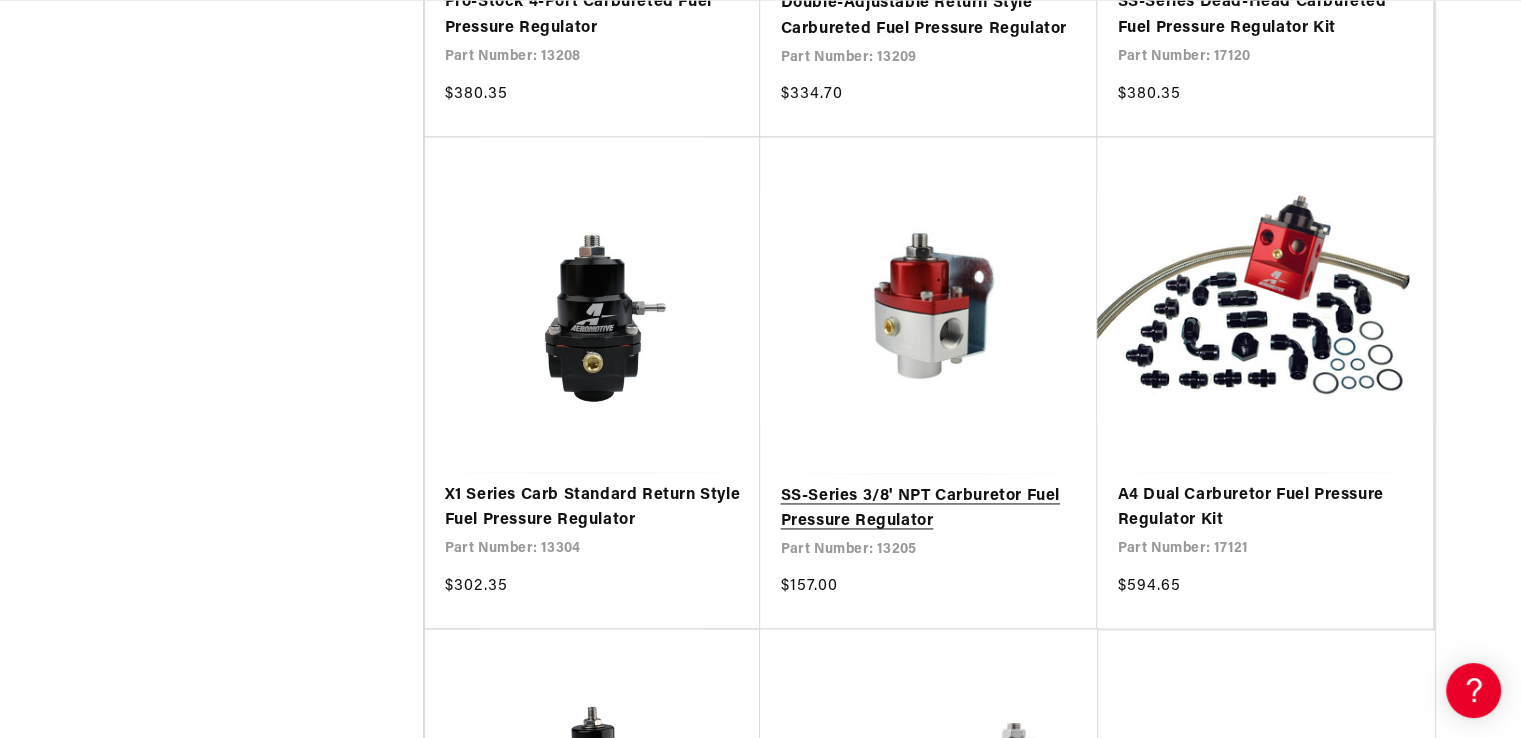 click on "SS-Series 3/8' NPT Carburetor Fuel Pressure Regulator" at bounding box center (928, 509) 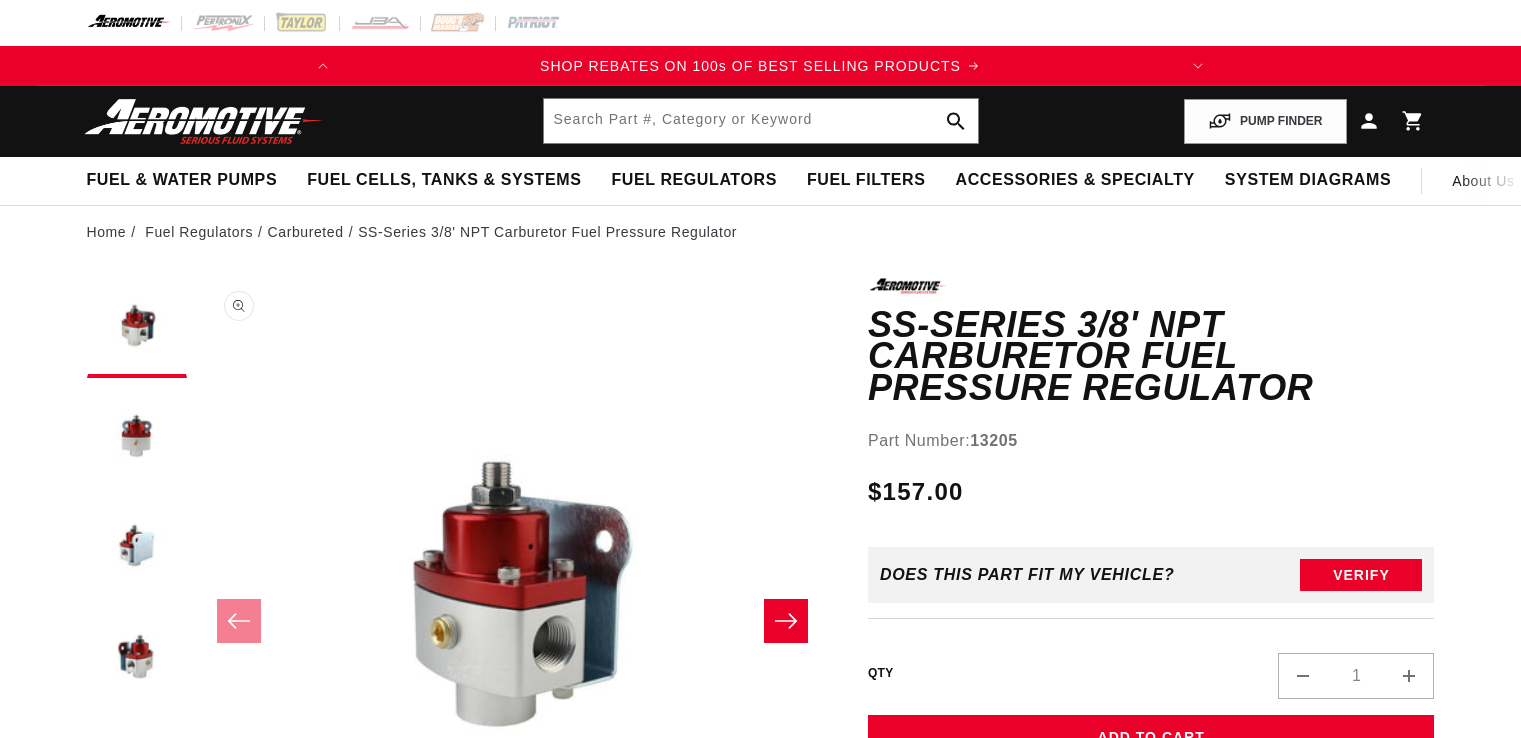 scroll, scrollTop: 0, scrollLeft: 0, axis: both 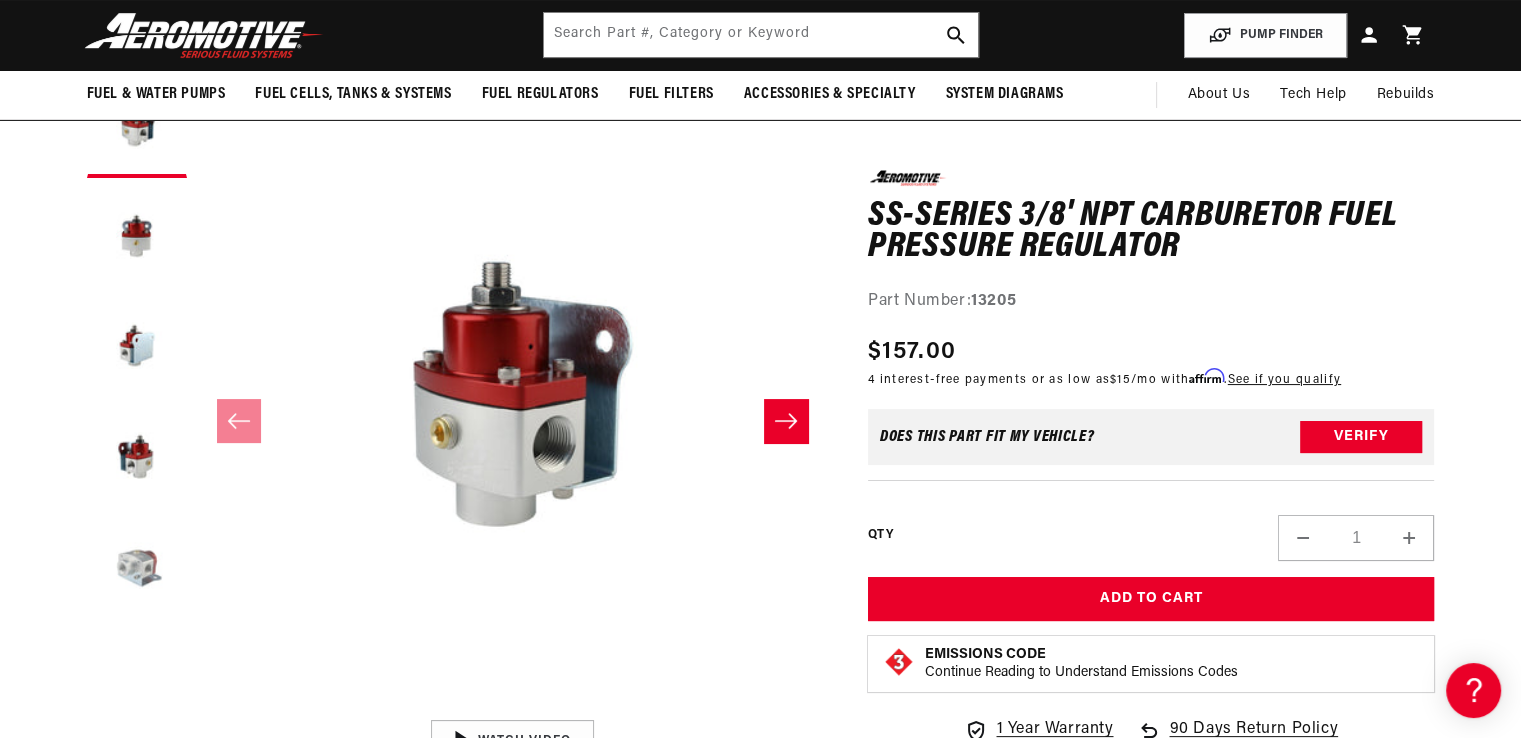 click at bounding box center (137, 568) 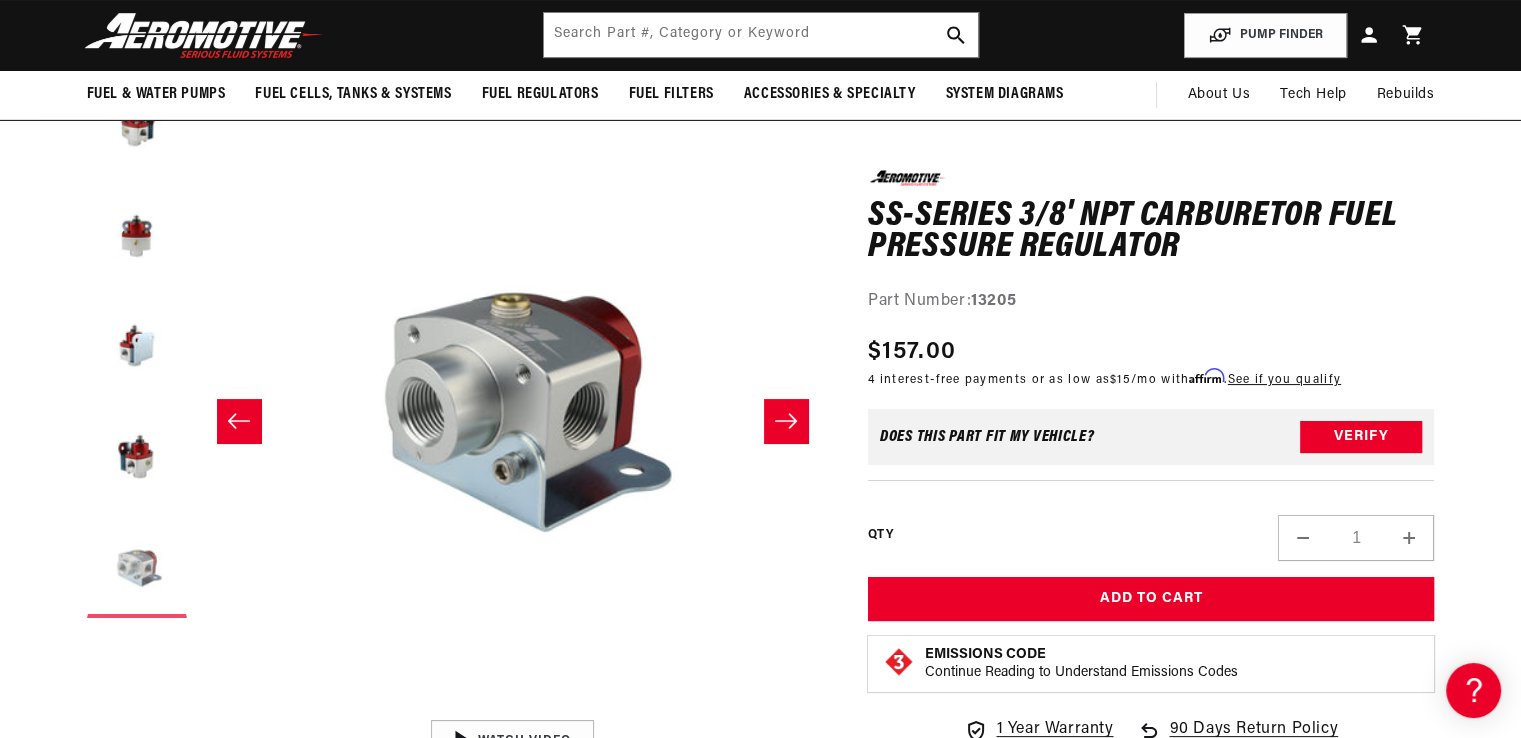 scroll, scrollTop: 0, scrollLeft: 2525, axis: horizontal 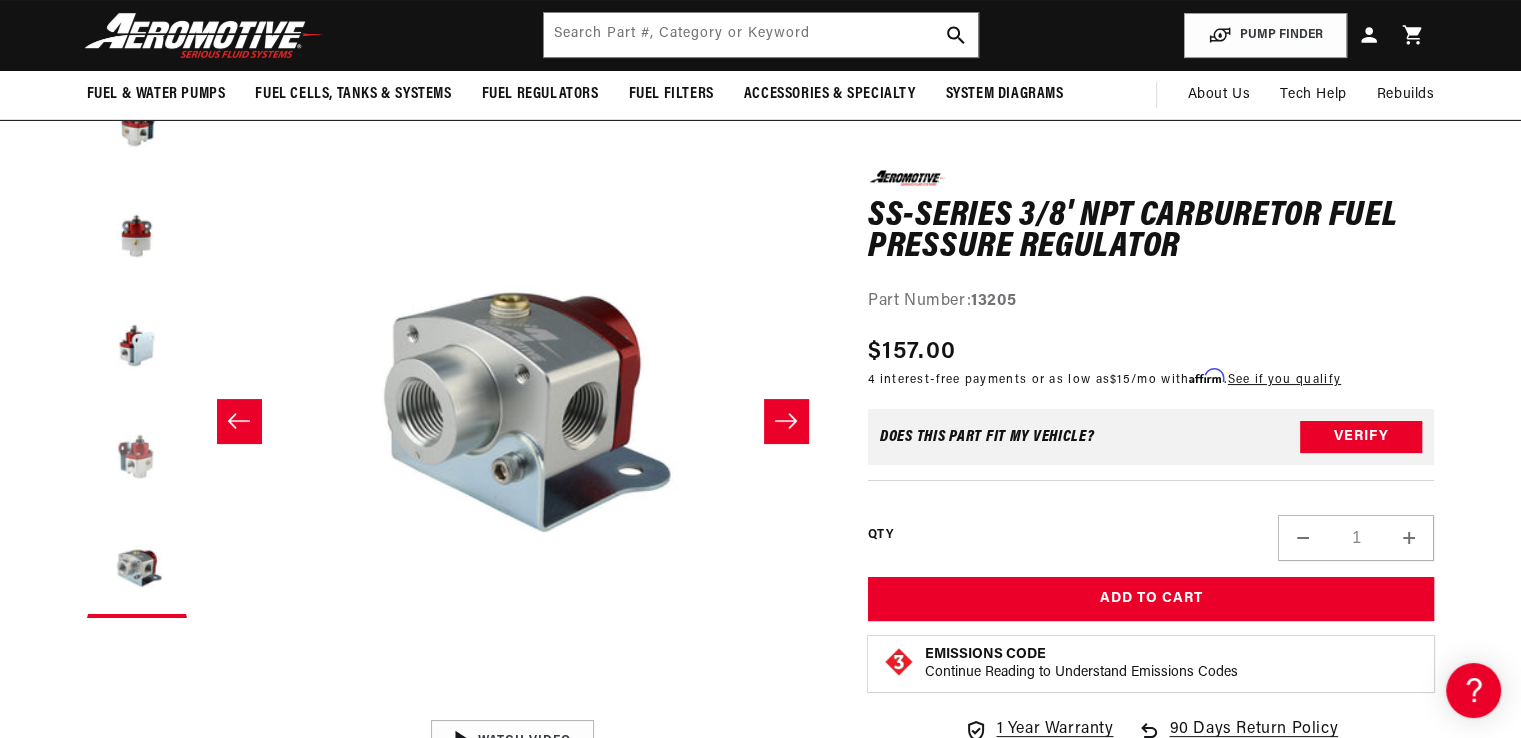 click at bounding box center [137, 458] 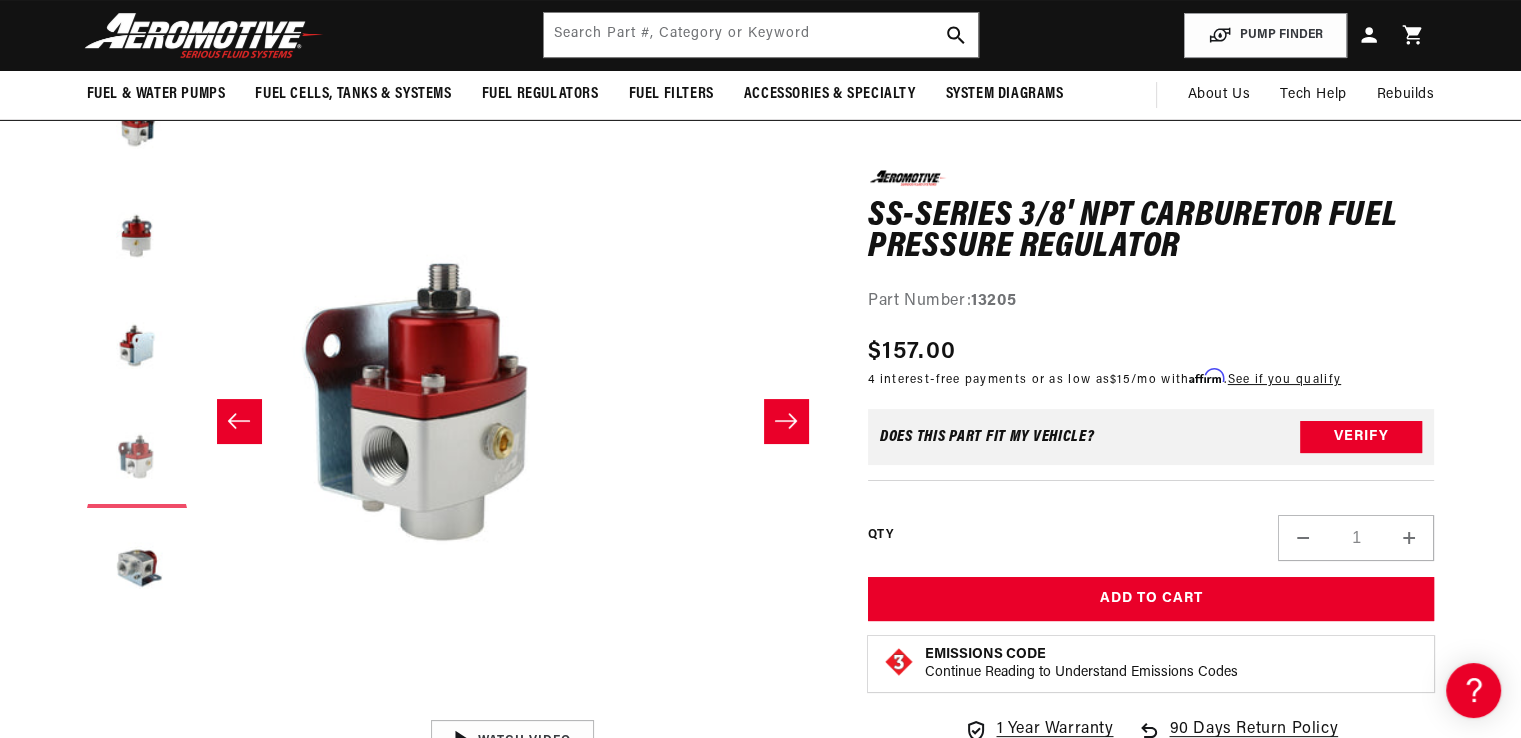 scroll, scrollTop: 0, scrollLeft: 1894, axis: horizontal 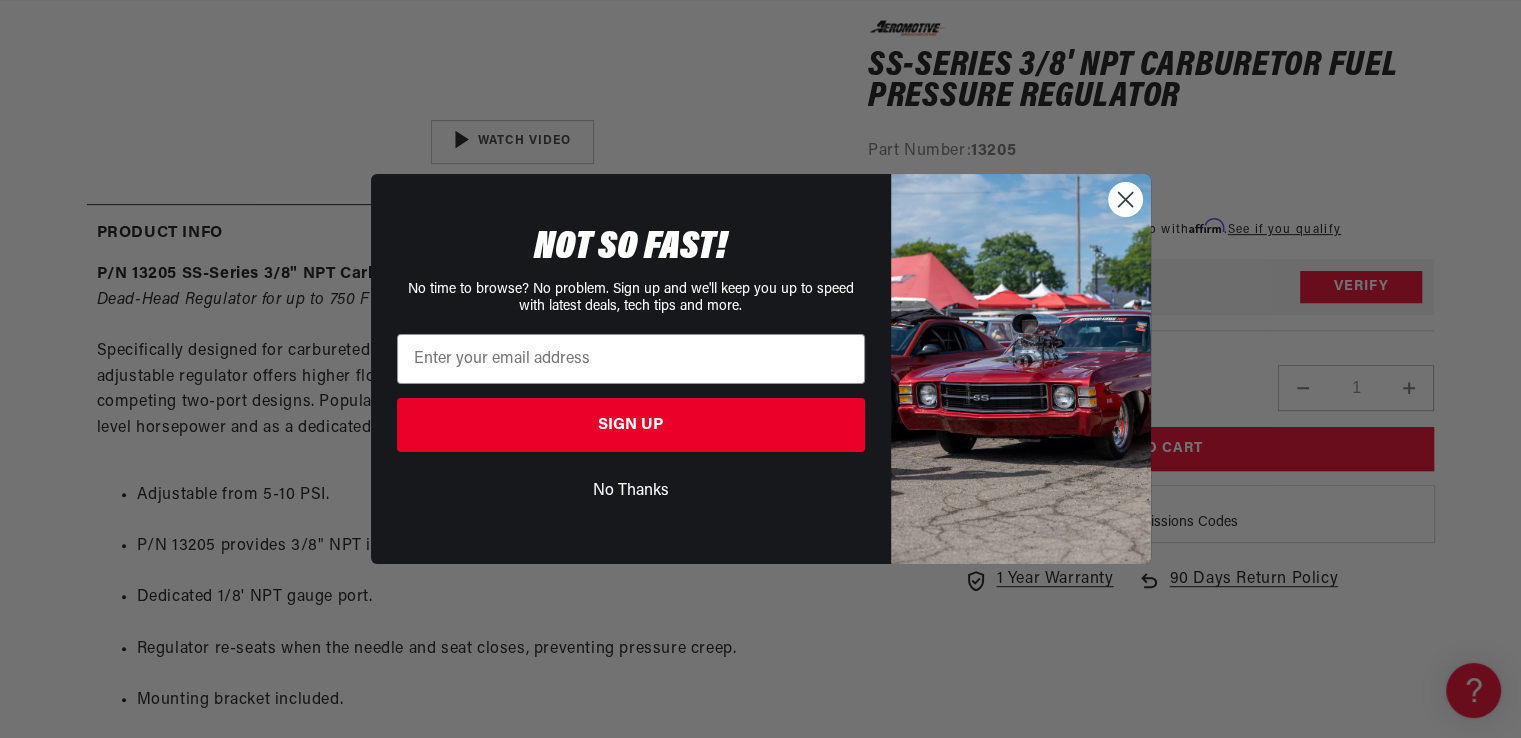 click 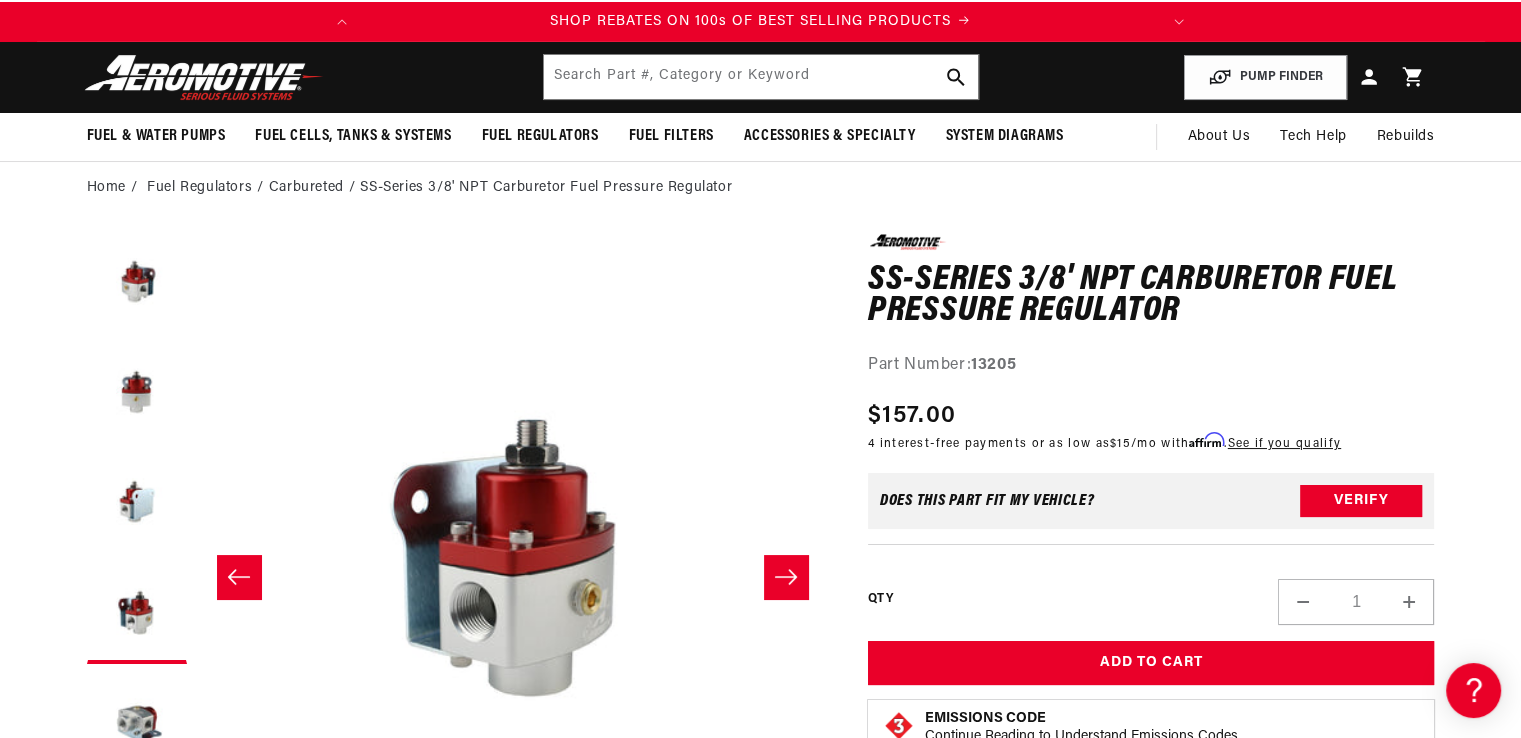 scroll, scrollTop: 0, scrollLeft: 0, axis: both 